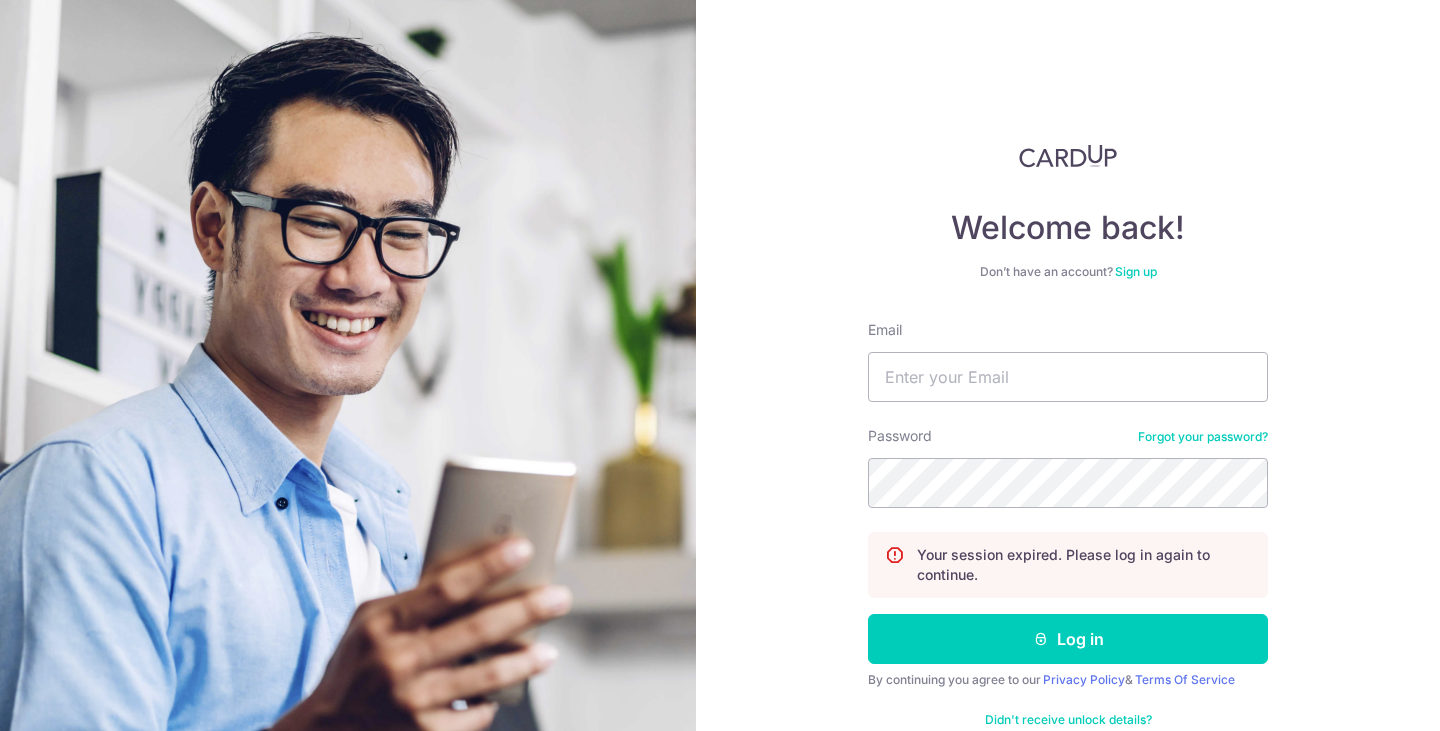 scroll, scrollTop: 0, scrollLeft: 0, axis: both 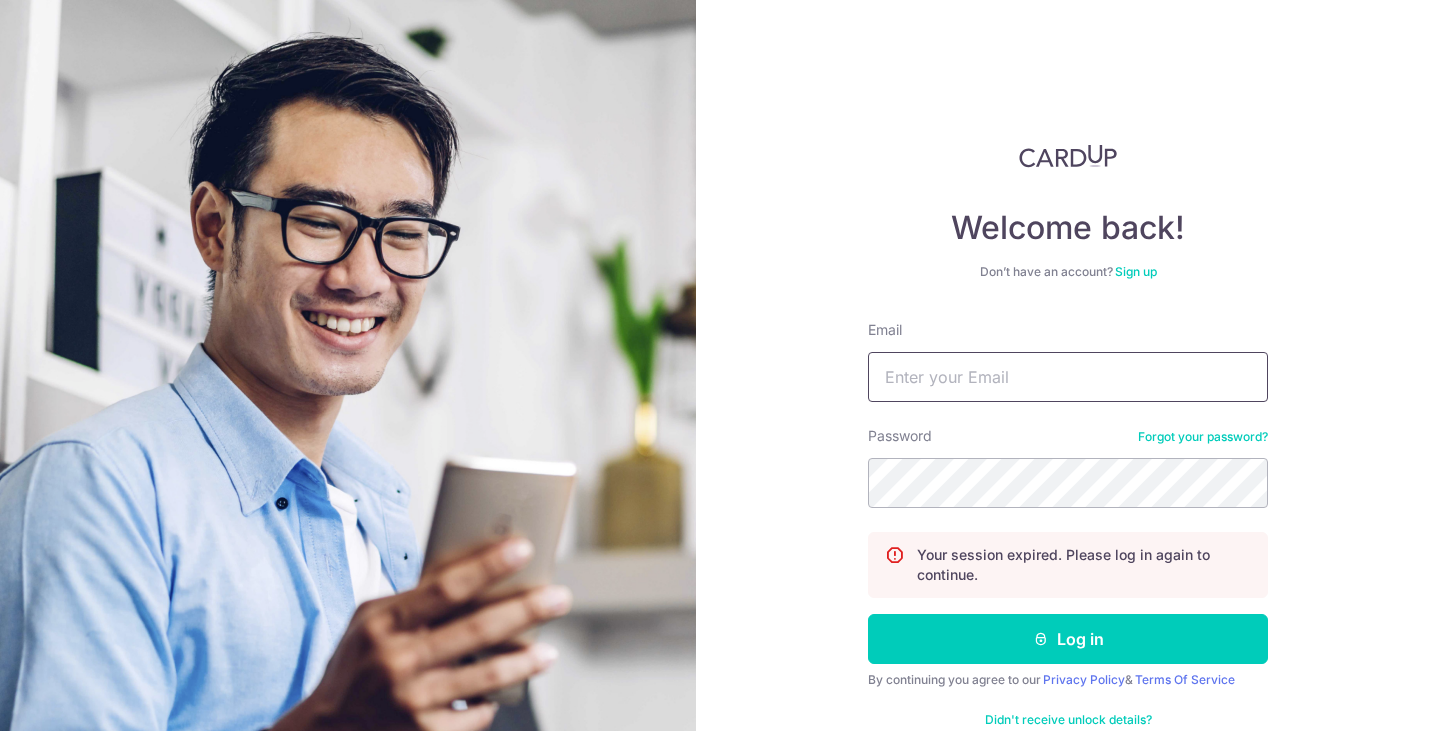 type on "[EMAIL]" 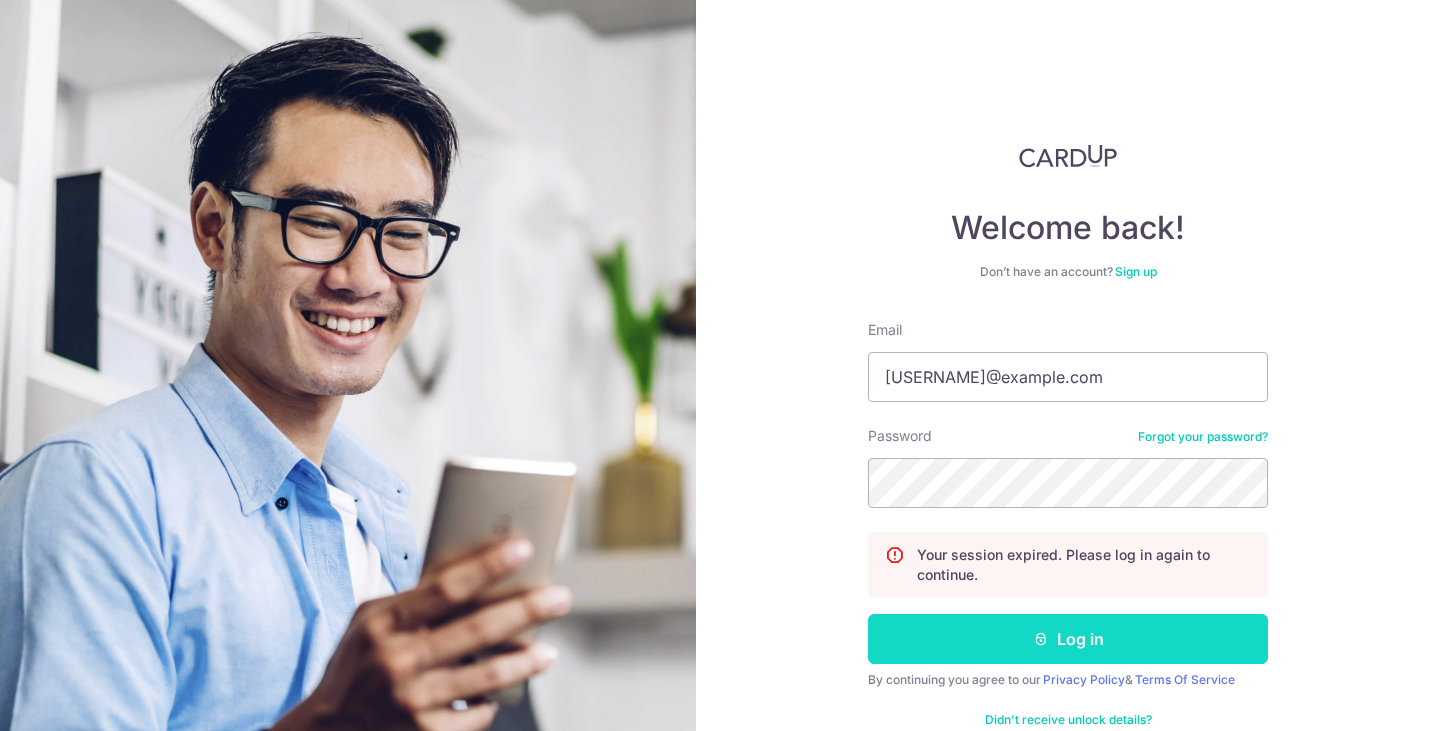 click on "Log in" at bounding box center [1068, 639] 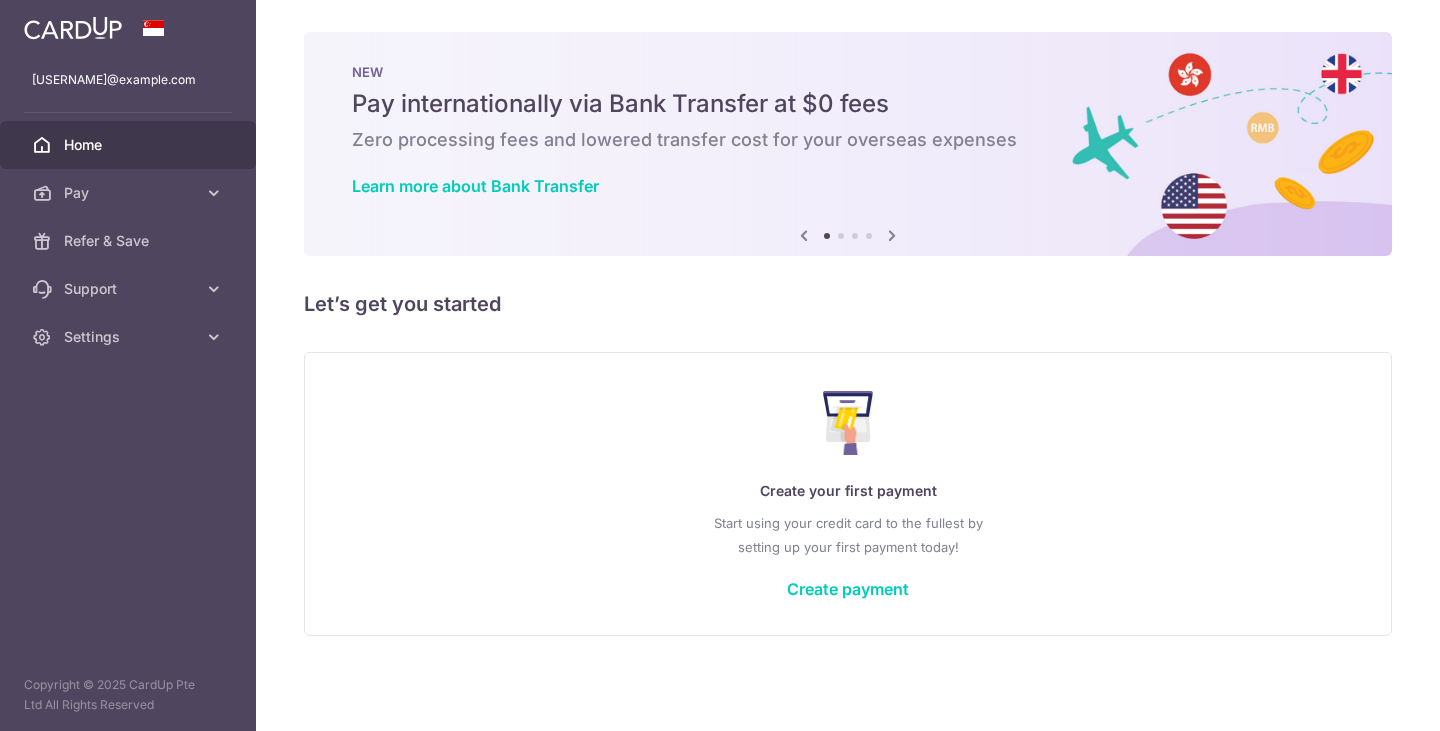 scroll, scrollTop: 0, scrollLeft: 0, axis: both 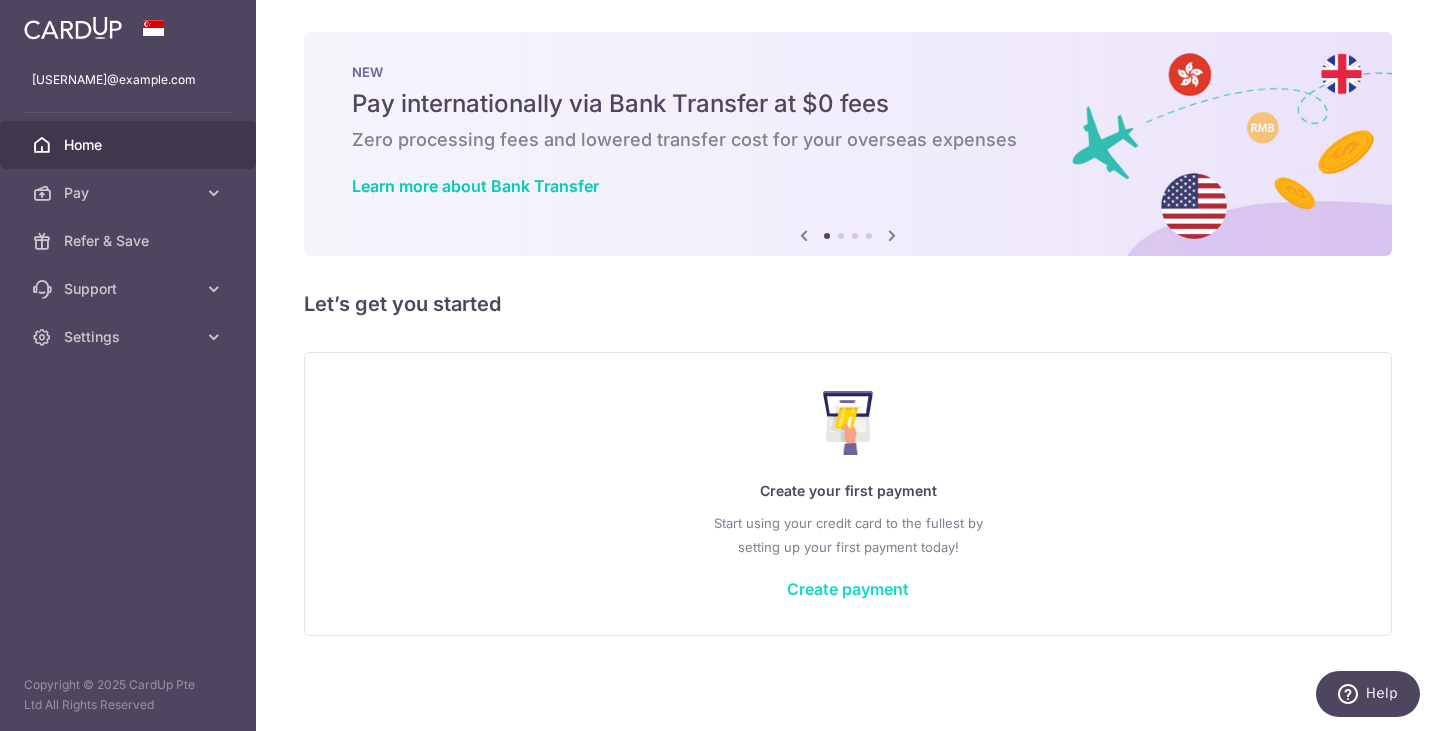 click on "Create payment" at bounding box center [848, 589] 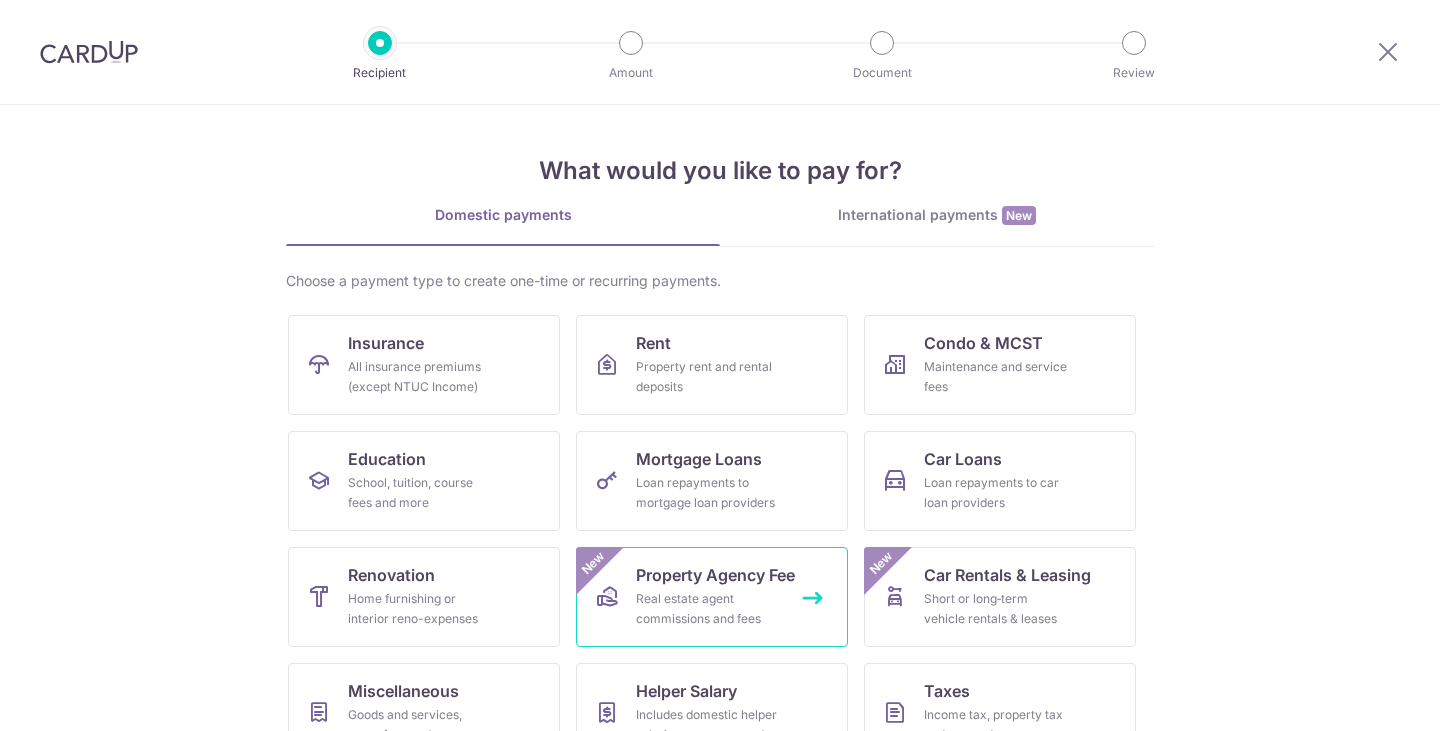 scroll, scrollTop: 0, scrollLeft: 0, axis: both 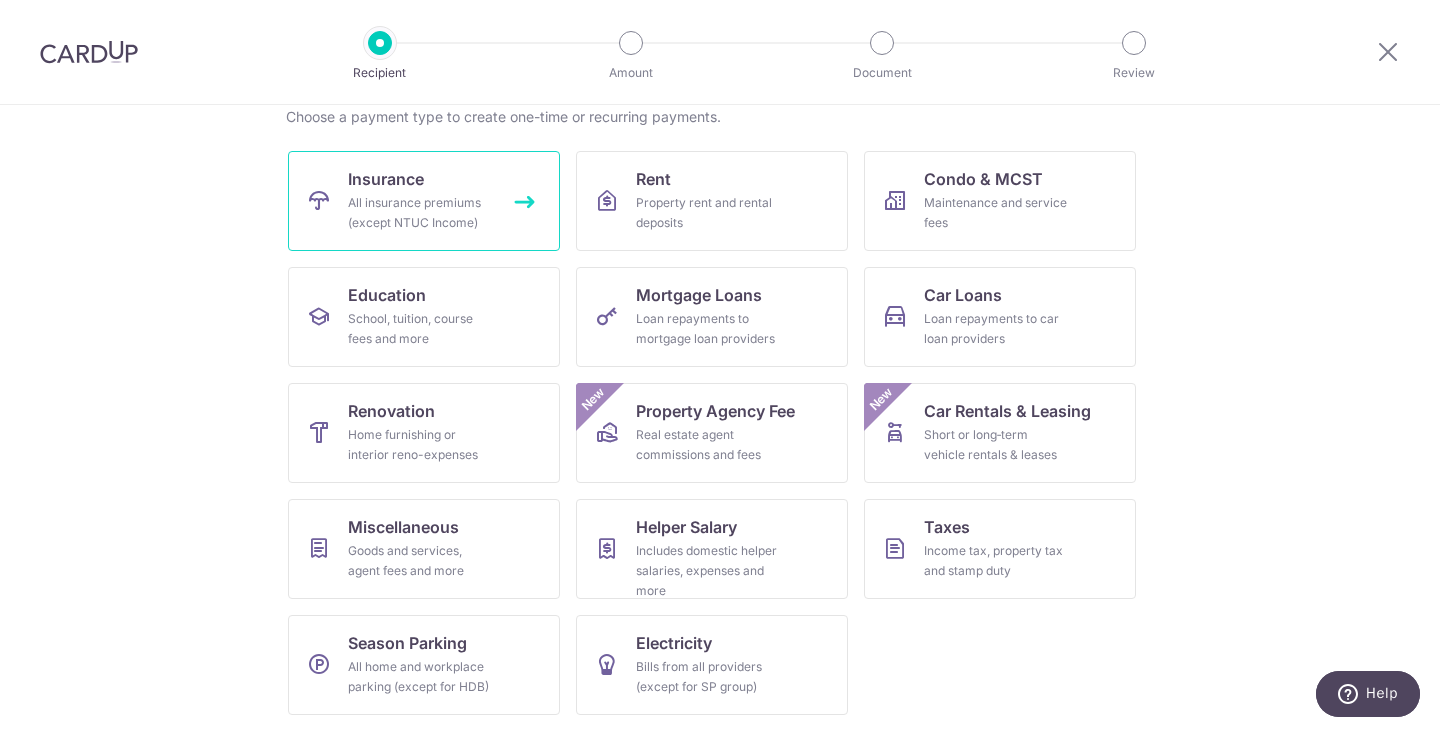 click on "All insurance premiums (except NTUC Income)" at bounding box center (420, 213) 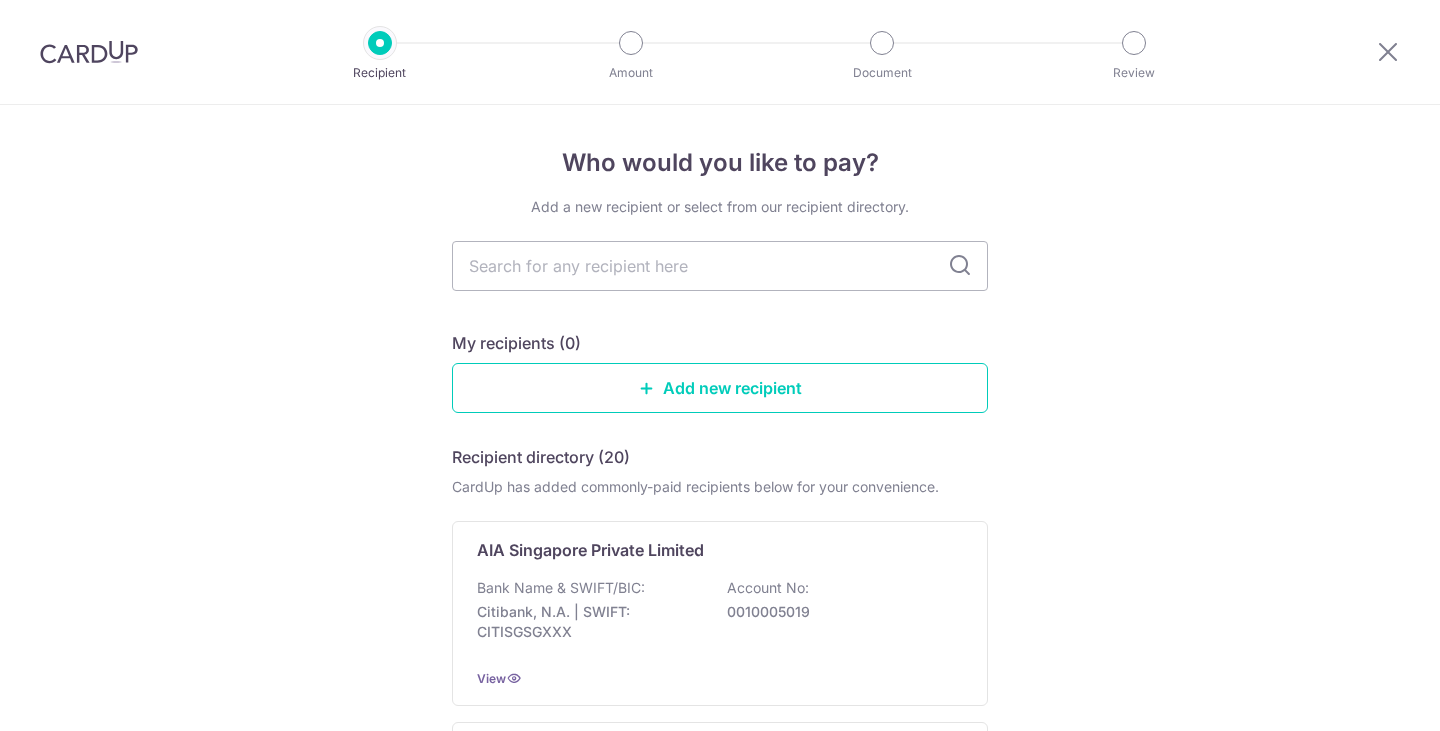scroll, scrollTop: 0, scrollLeft: 0, axis: both 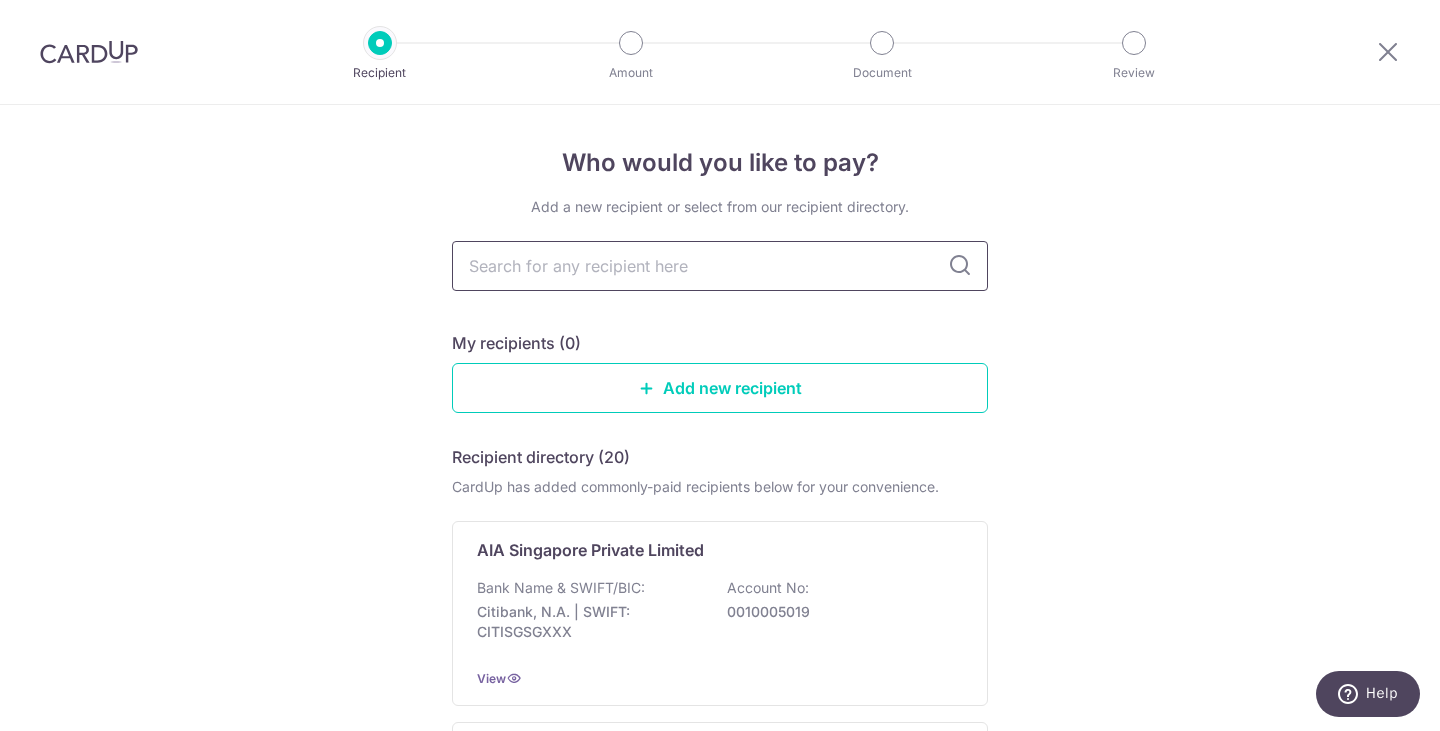 click at bounding box center (720, 266) 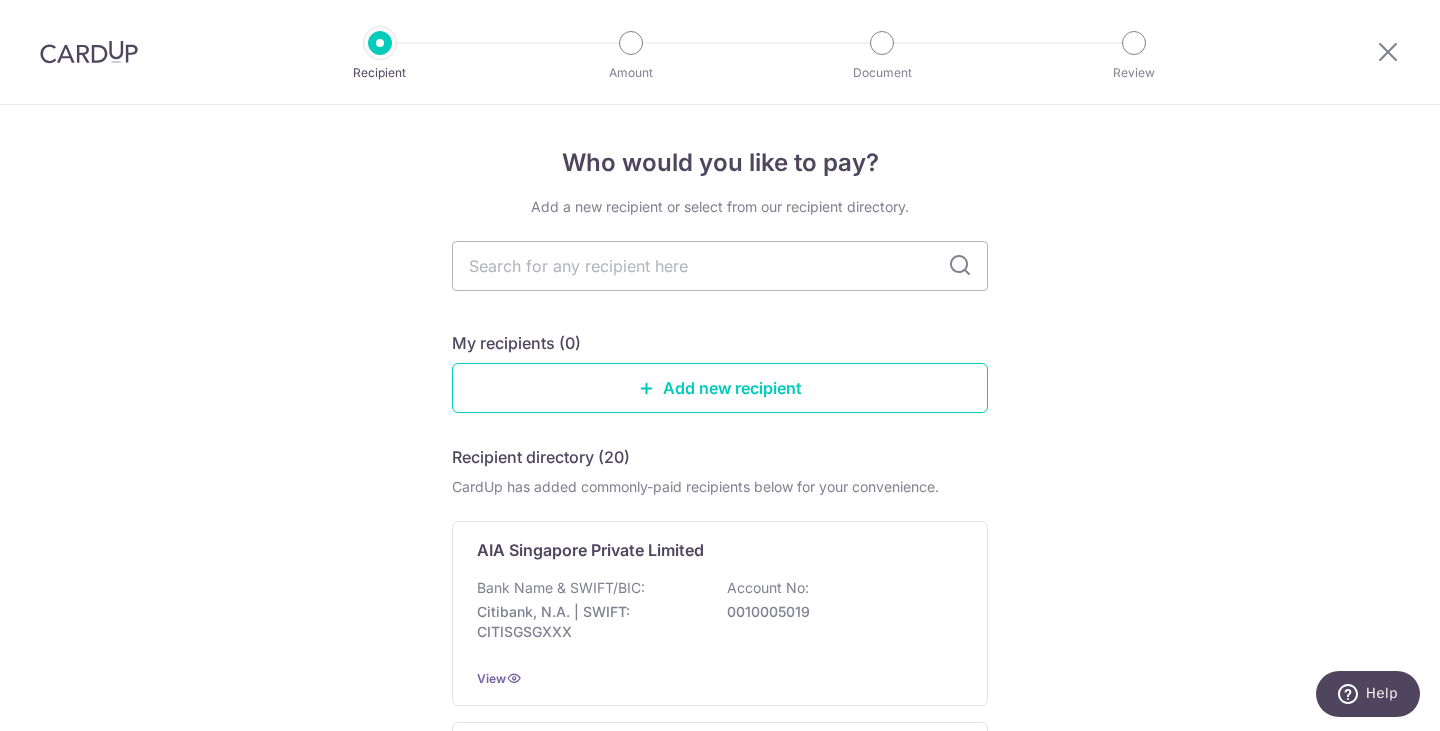 click on "Who would you like to pay?
Add a new recipient or select from our recipient directory.
My recipients (0)
Add new recipient
Recipient directory (20)
CardUp has added commonly-paid recipients below for your convenience.
AIA Singapore Private Limited
Bank Name & SWIFT/BIC:
Citibank, N.A. | SWIFT: CITISGSGXXX
Account No:
0010005019
View
AIG Asia Pacific Insurance Pte Ltd
Bank Name & SWIFT/BIC:
Citibank, N.A. | SWIFT: CITISGSGXXX
Account No:" at bounding box center (720, 1418) 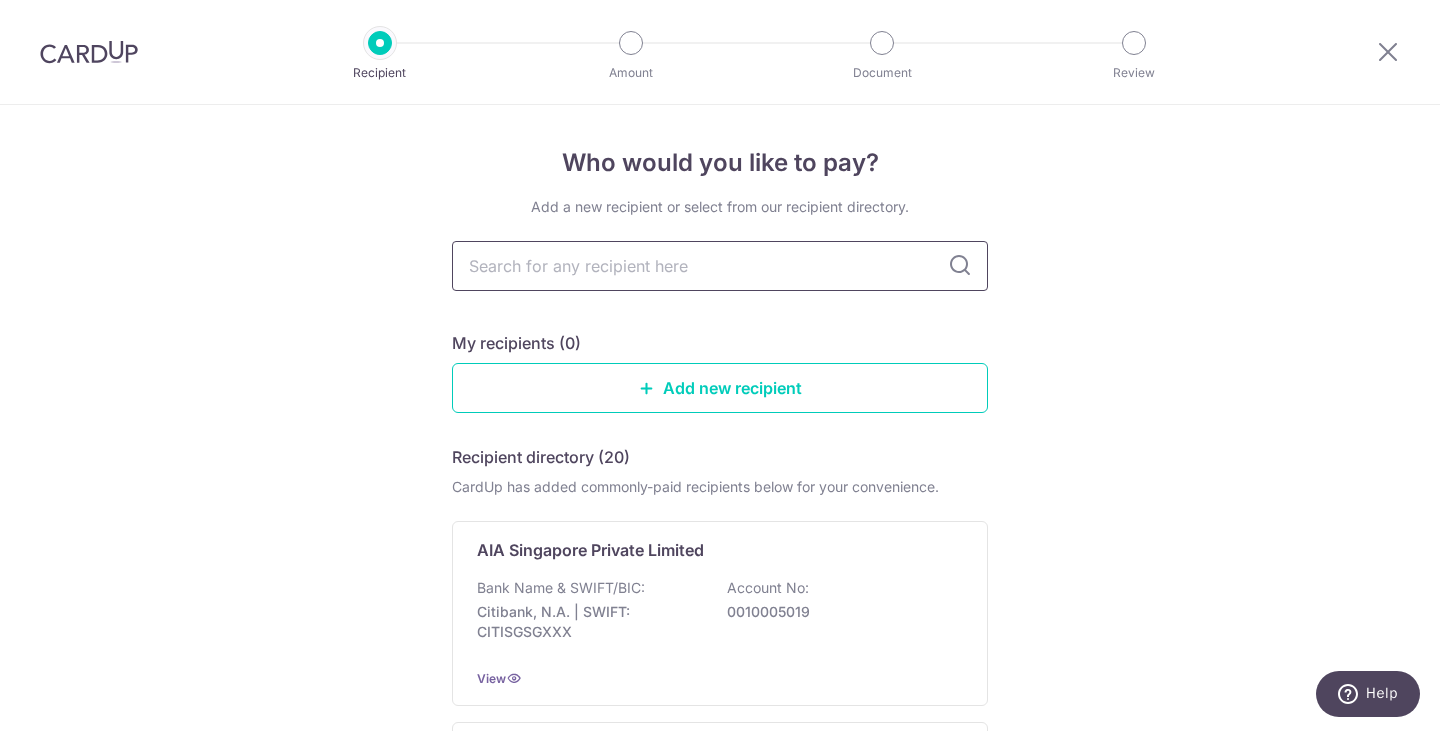 drag, startPoint x: 521, startPoint y: 284, endPoint x: 543, endPoint y: 268, distance: 27.202942 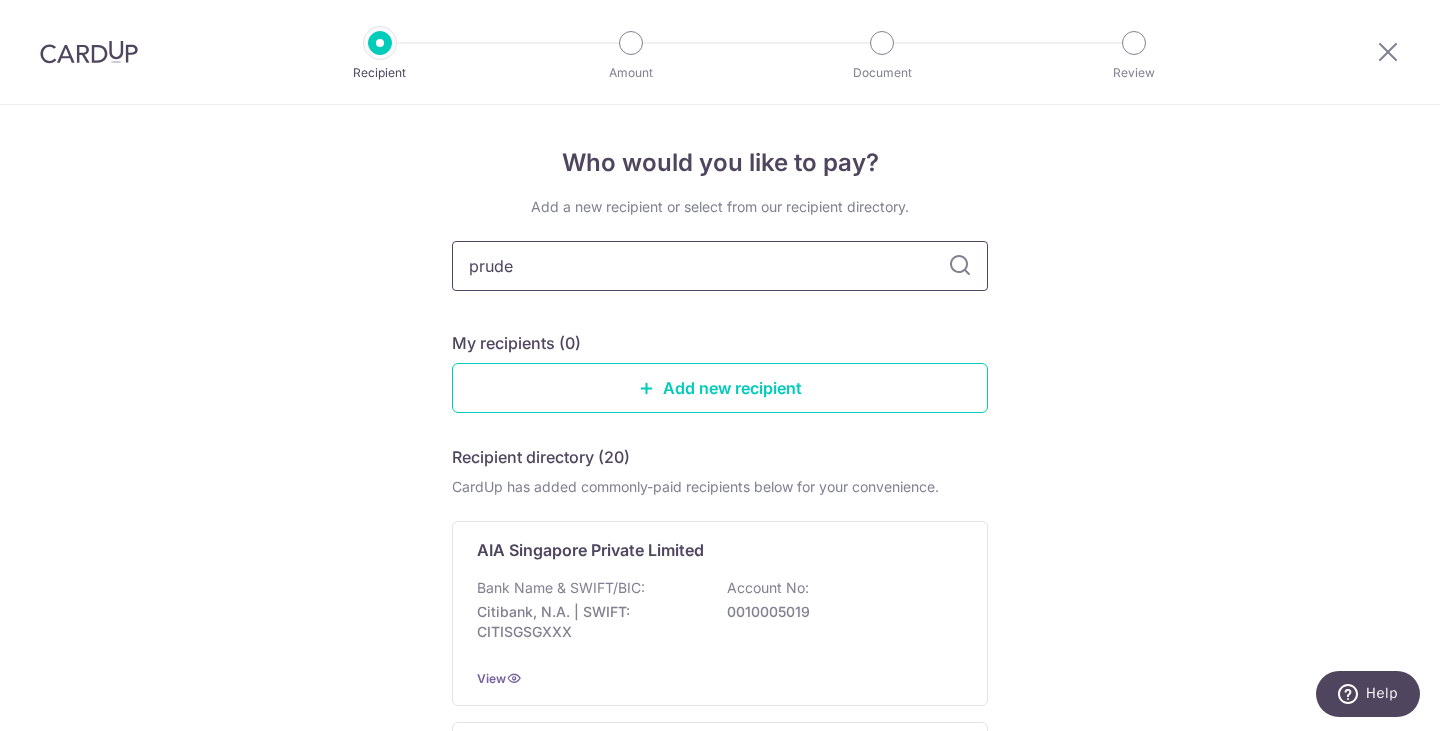type on "pruden" 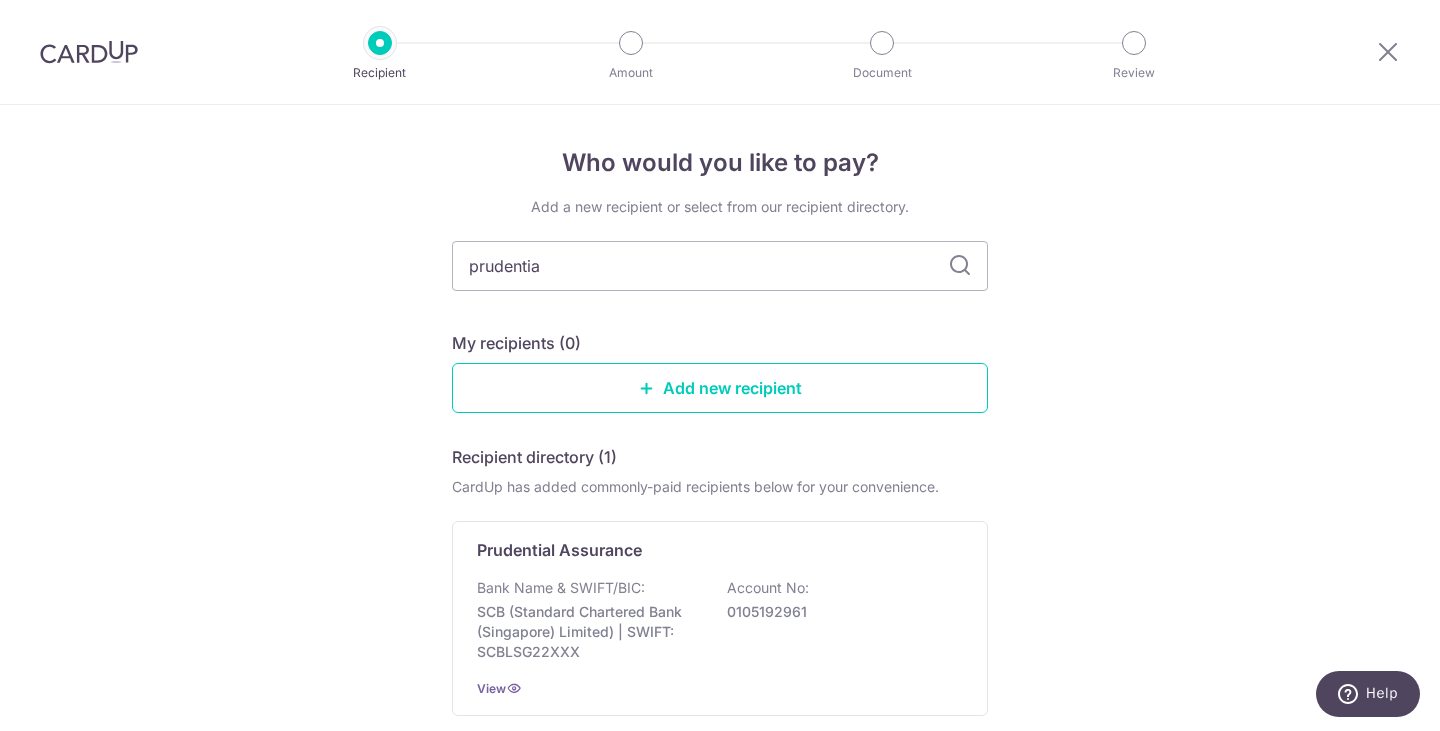 type on "prudential" 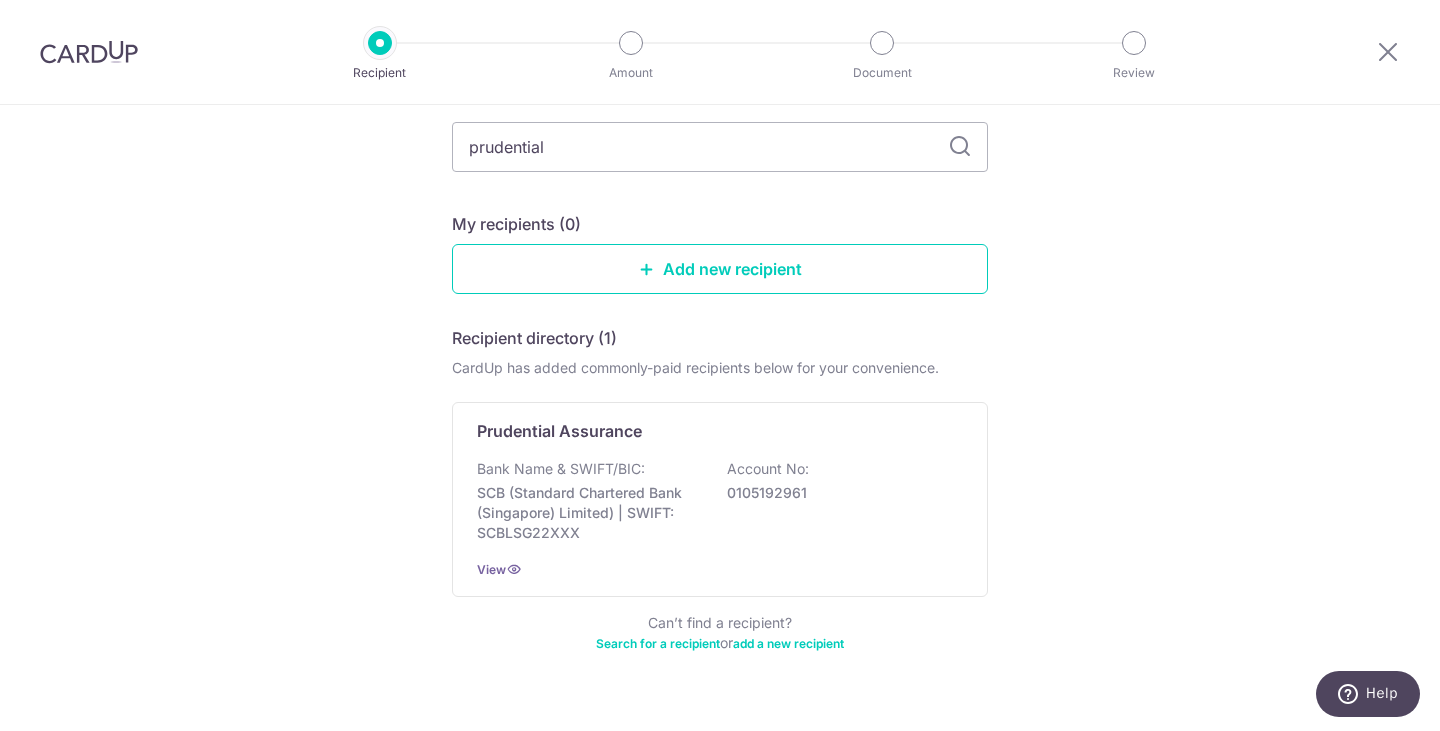 scroll, scrollTop: 159, scrollLeft: 0, axis: vertical 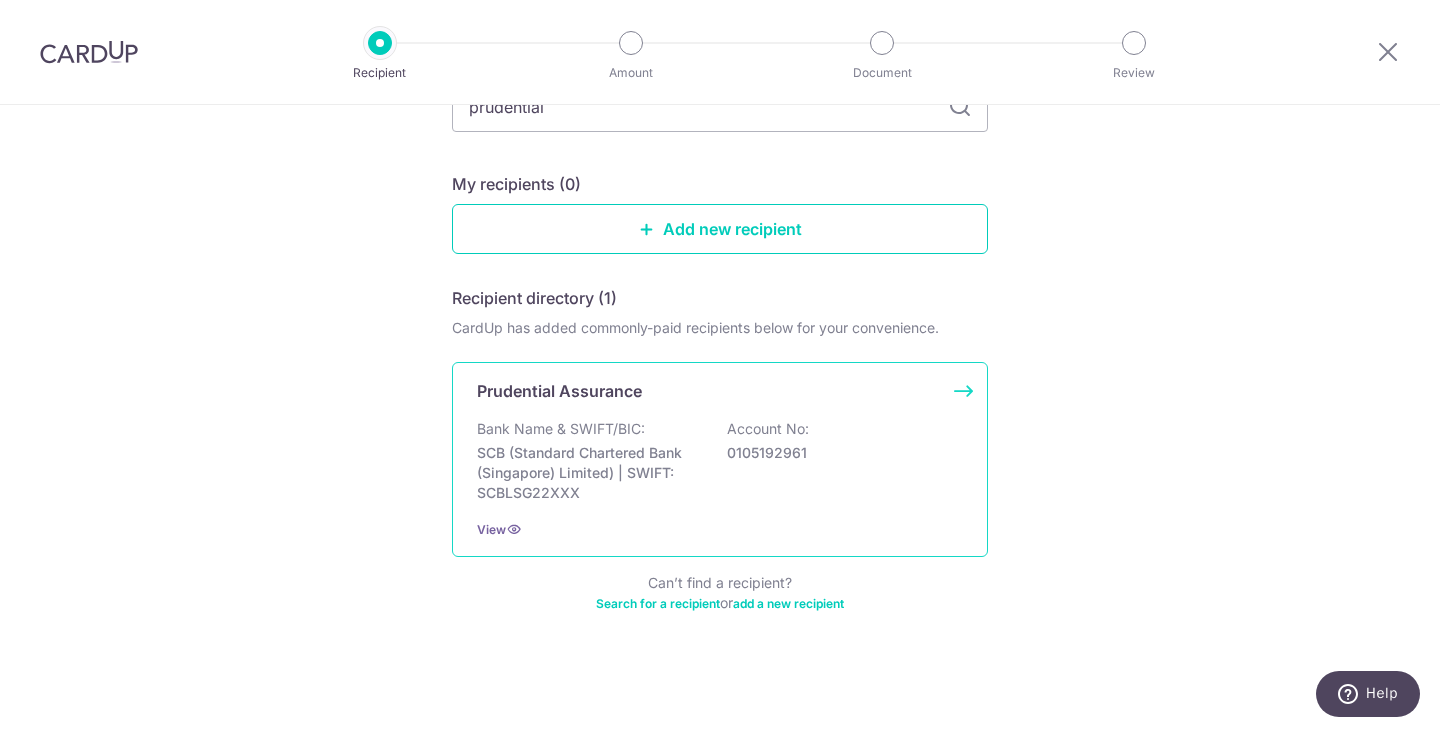 click on "Prudential Assurance
Bank Name & SWIFT/BIC:
SCB (Standard Chartered Bank (Singapore) Limited) | SWIFT: SCBLSG22XXX
Account No:
0105192961
View" at bounding box center (720, 459) 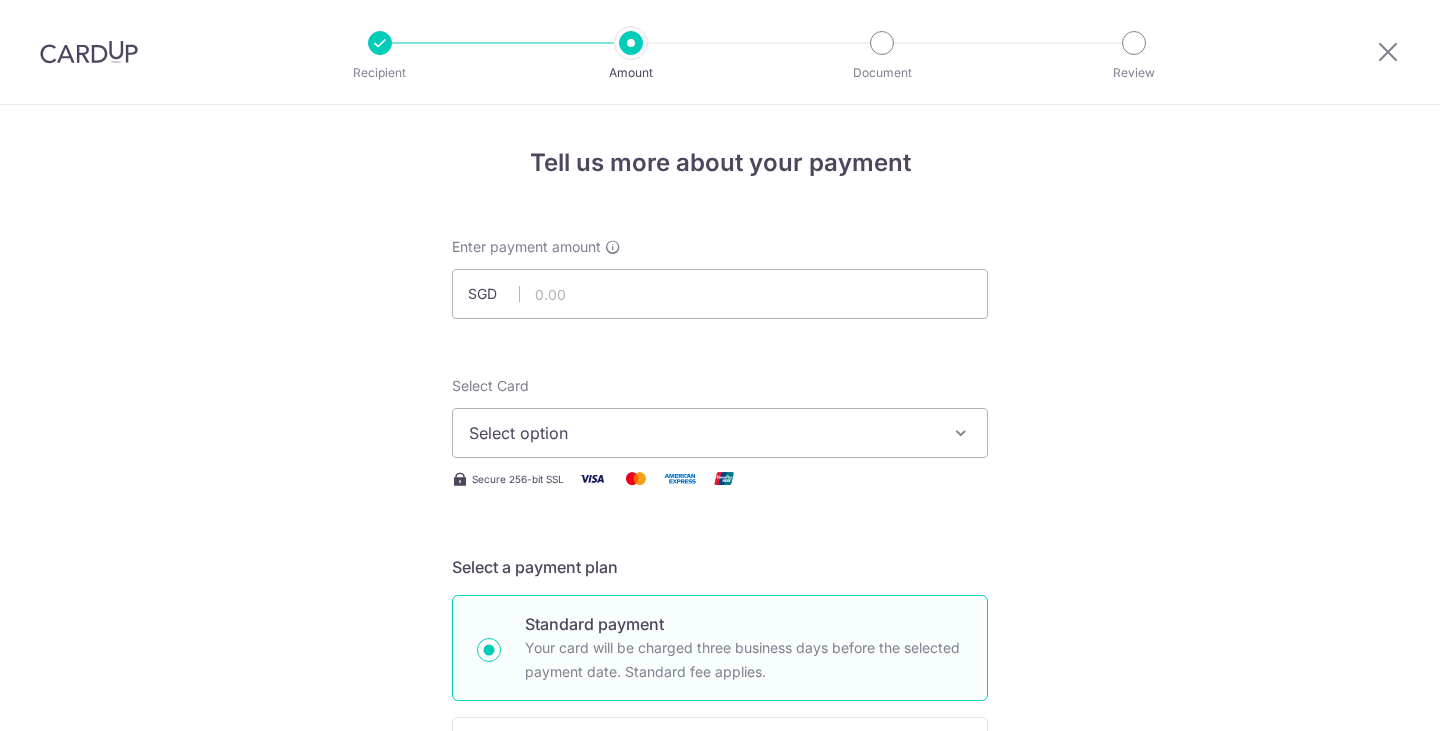 scroll, scrollTop: 0, scrollLeft: 0, axis: both 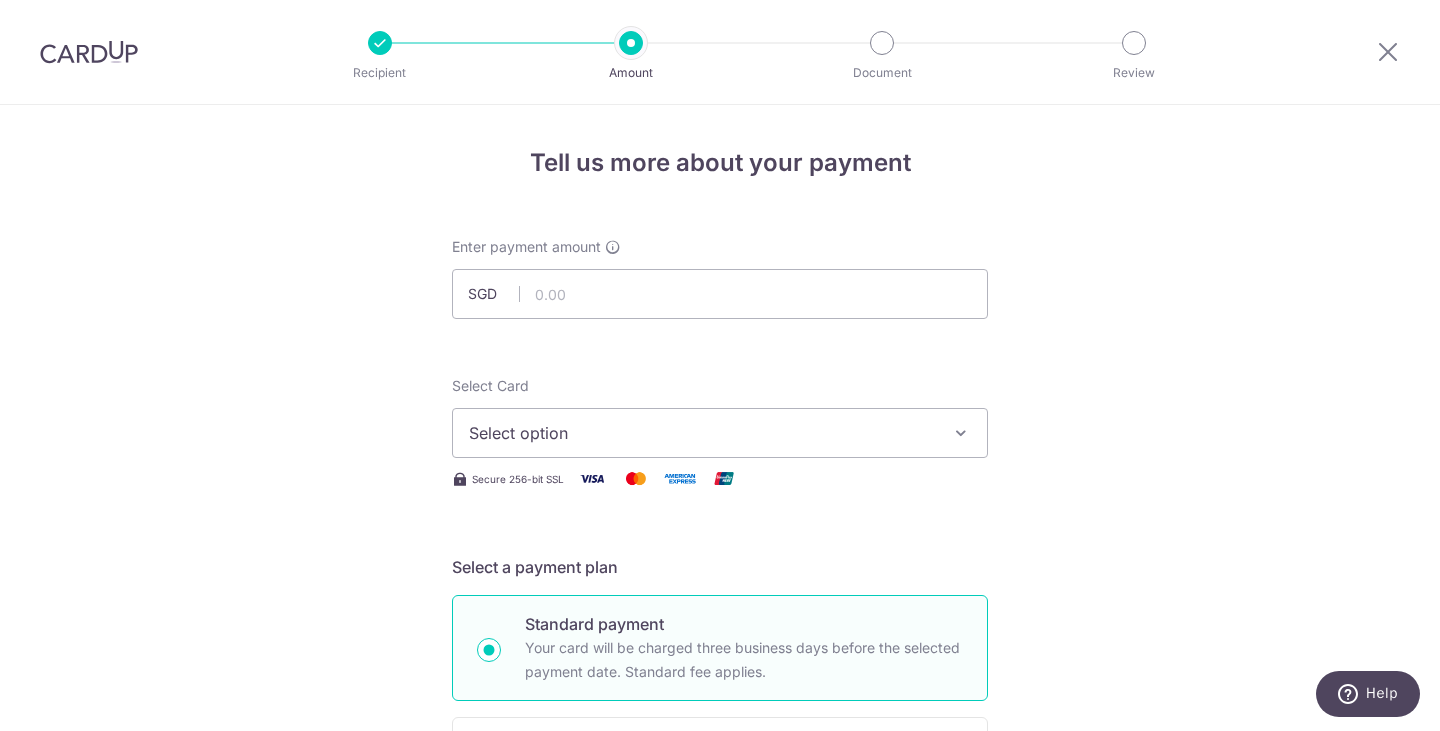 click on "Select option" at bounding box center (702, 433) 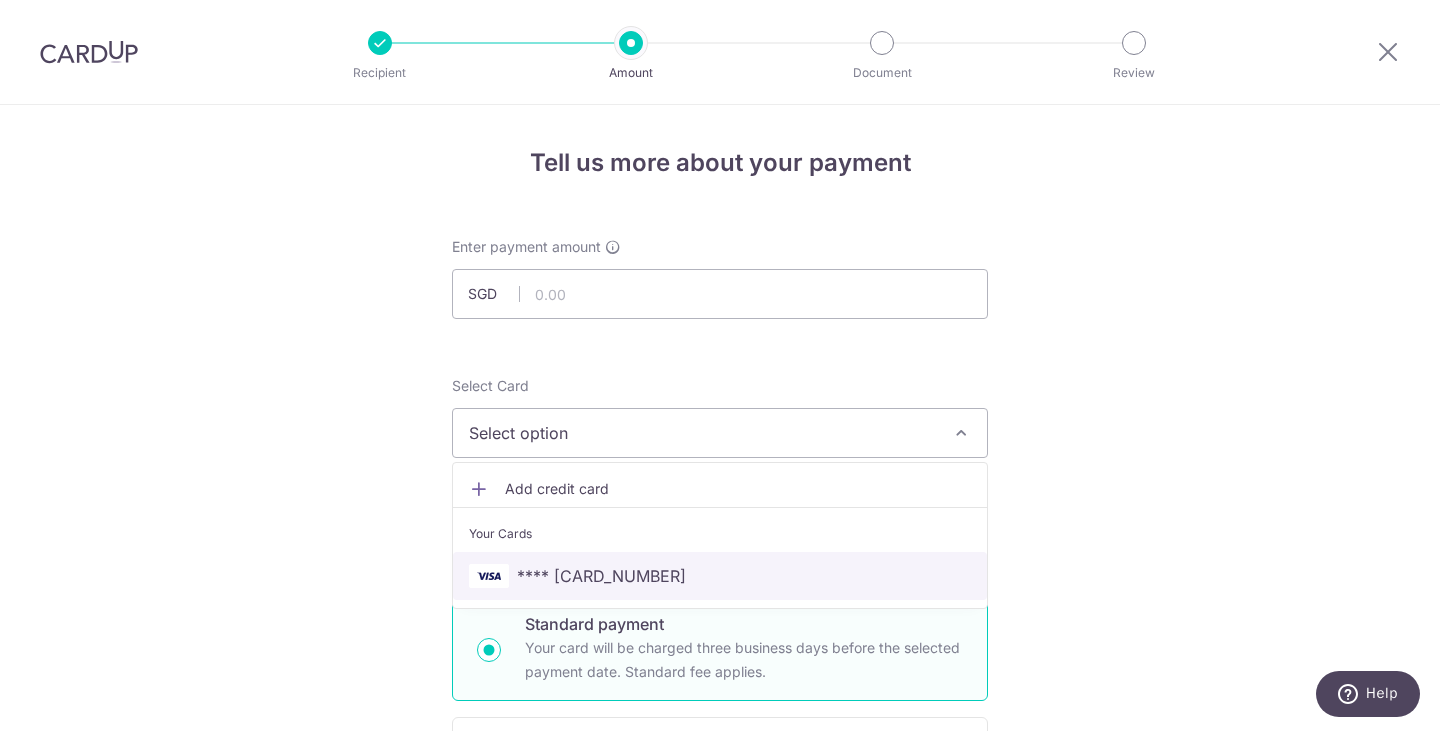 click on "**** [CARD_NUMBER]" at bounding box center [720, 576] 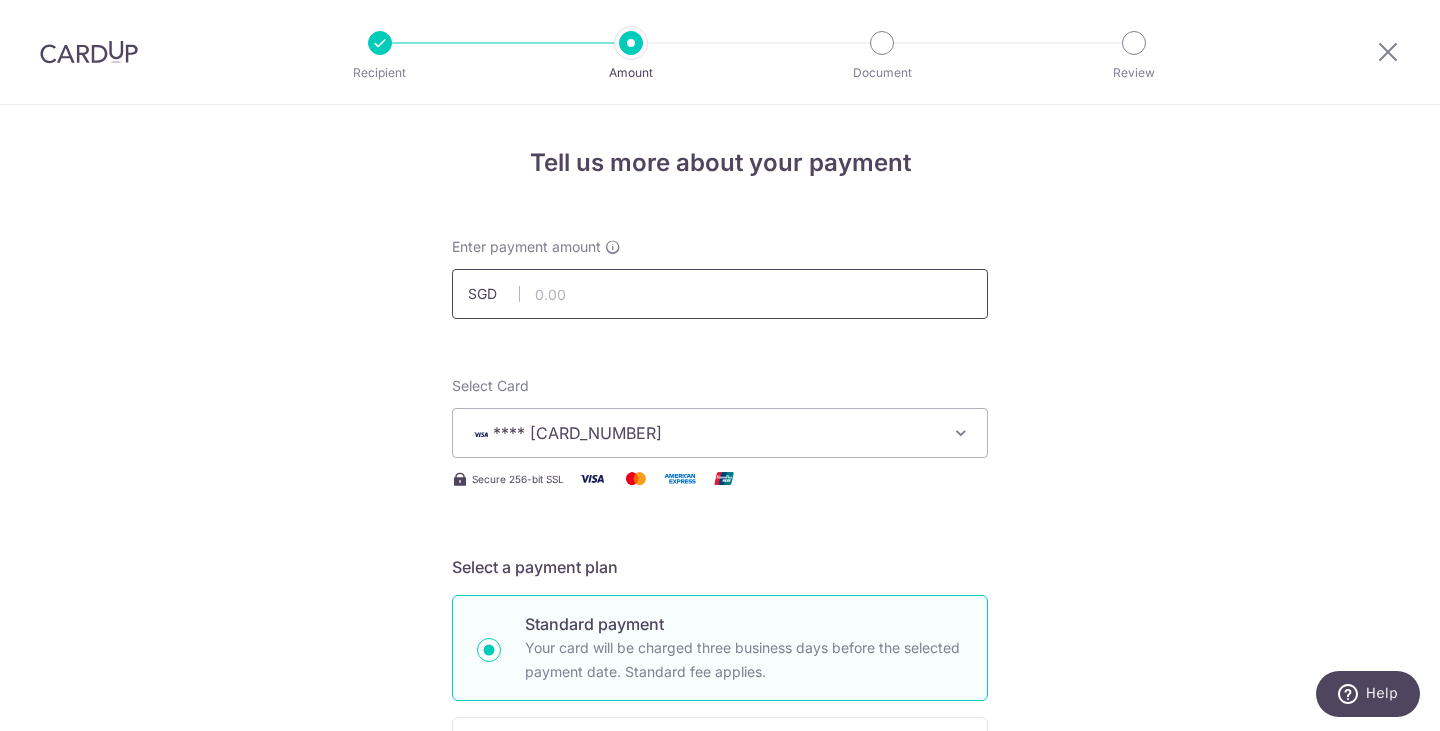 click at bounding box center [720, 294] 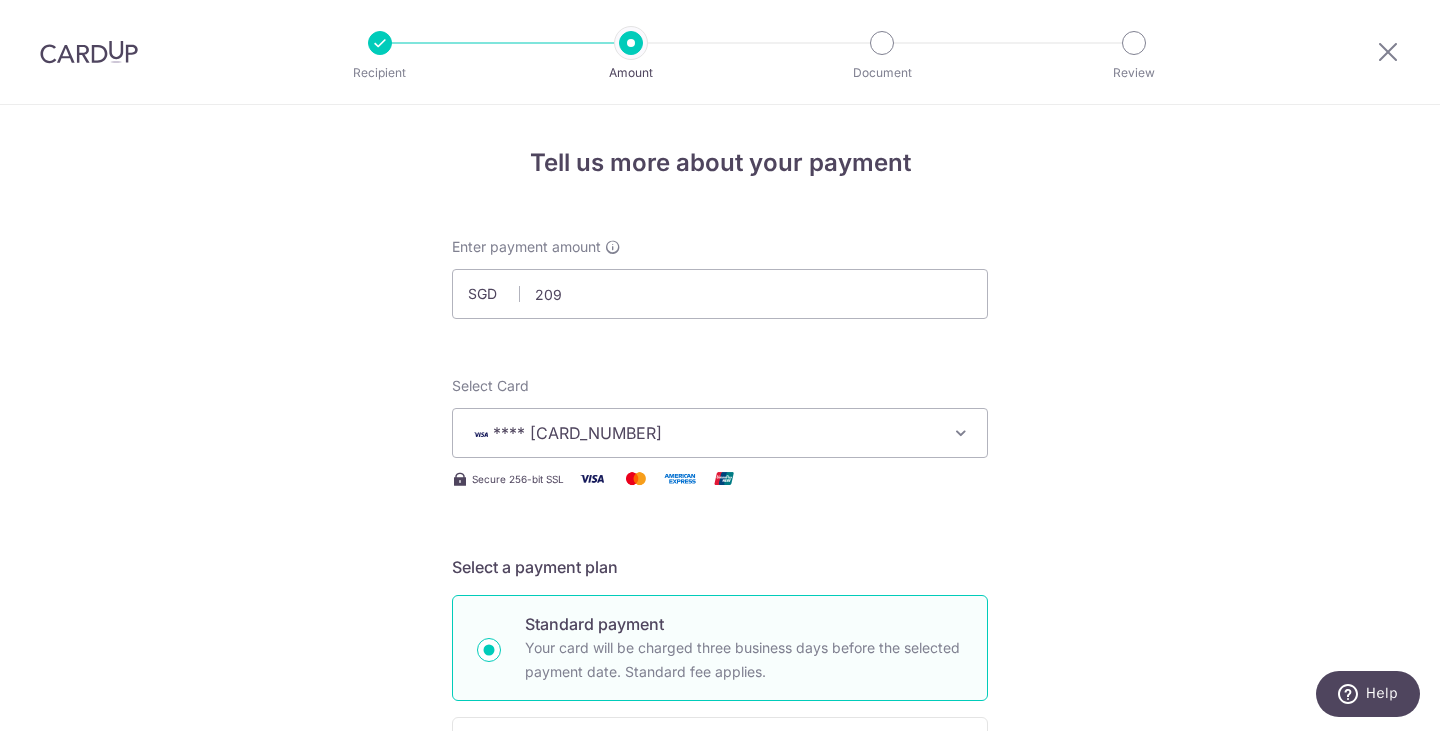 type on "209.00" 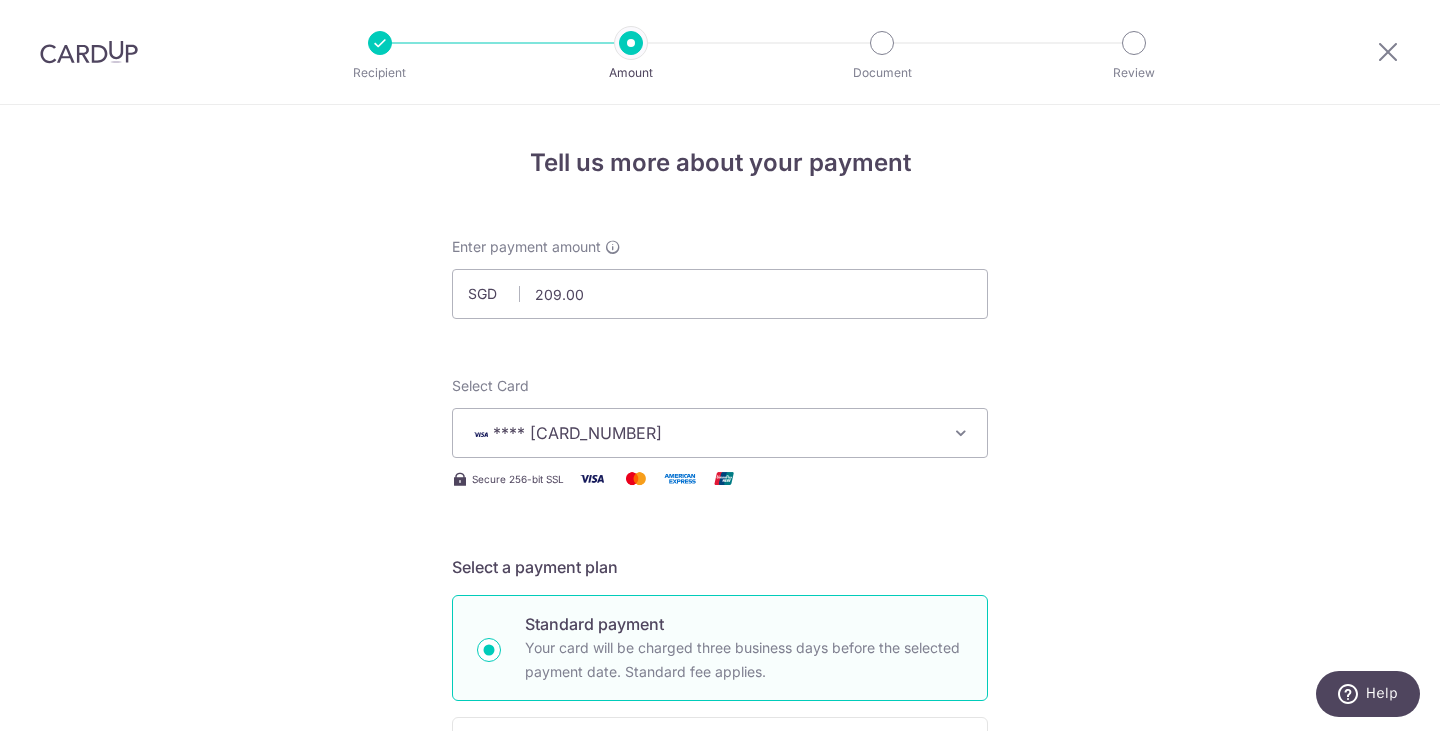 click on "SGD
209.00
209.00
Select Card
**** [CARD_NUMBER]
Add credit card
Your Cards
**** [CARD_NUMBER]
Secure 256-bit SSL
Text
New card details
Card
Secure 256-bit SSL" at bounding box center (720, 1009) 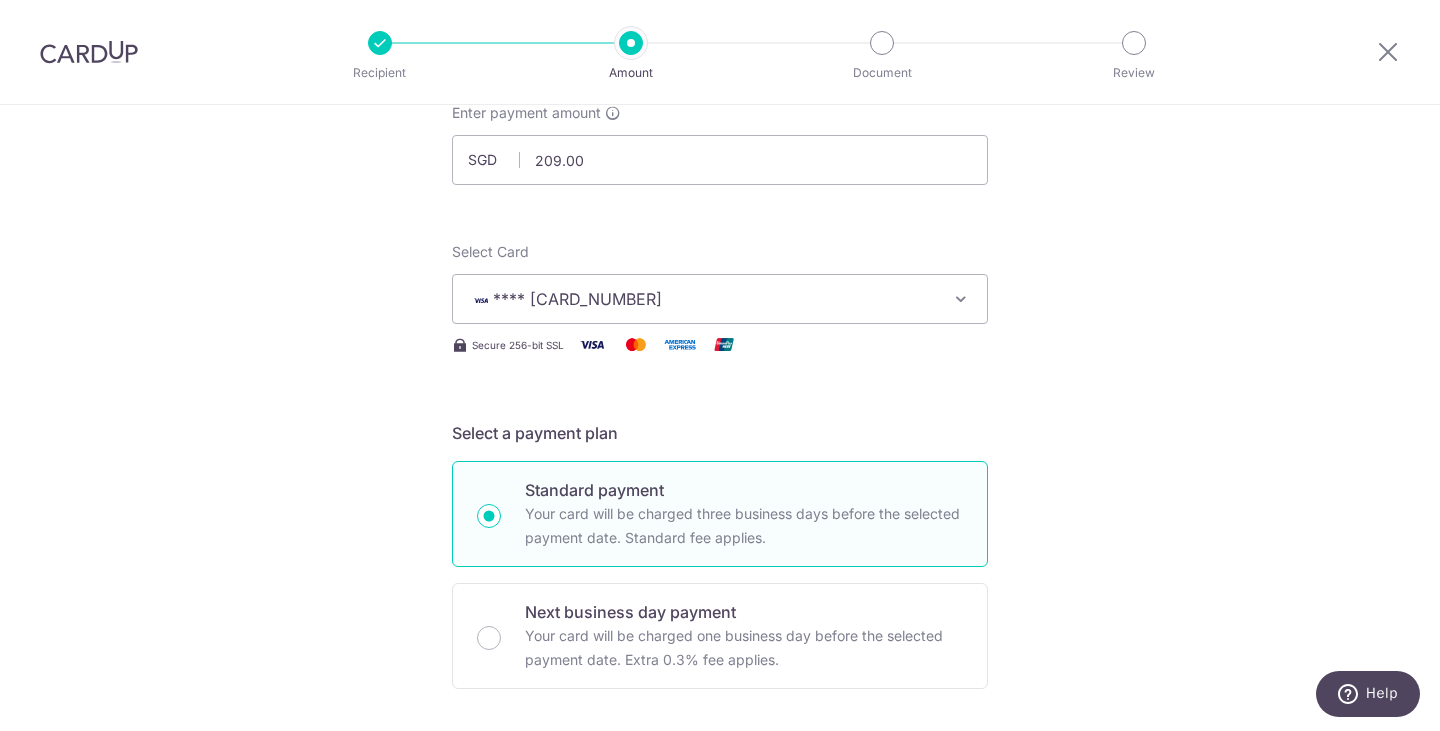 scroll, scrollTop: 200, scrollLeft: 0, axis: vertical 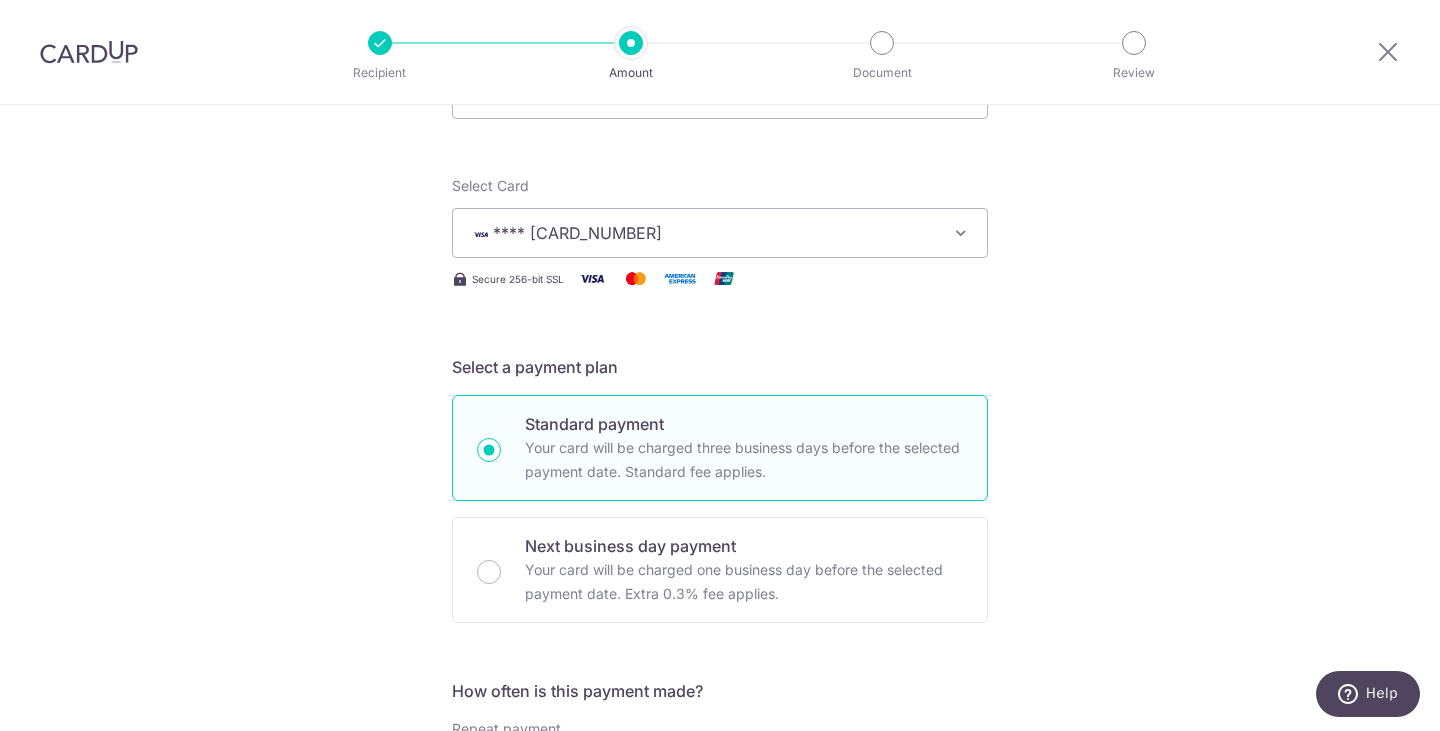click on "SGD
209.00
209.00
Select Card
**** [CARD_NUMBER]
Add credit card
Your Cards
**** [CARD_NUMBER]
Secure 256-bit SSL
Text
New card details
Card
Secure 256-bit SSL" at bounding box center [720, 809] 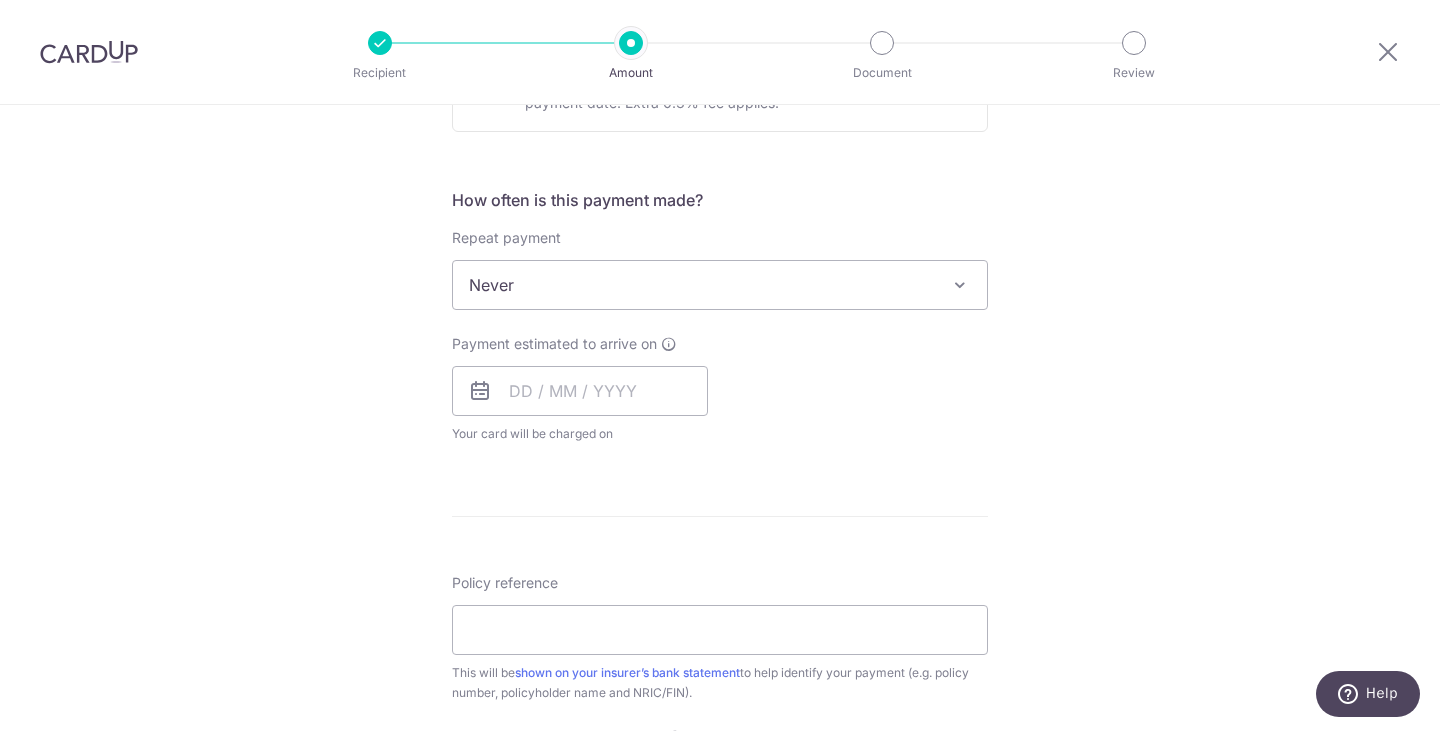 scroll, scrollTop: 700, scrollLeft: 0, axis: vertical 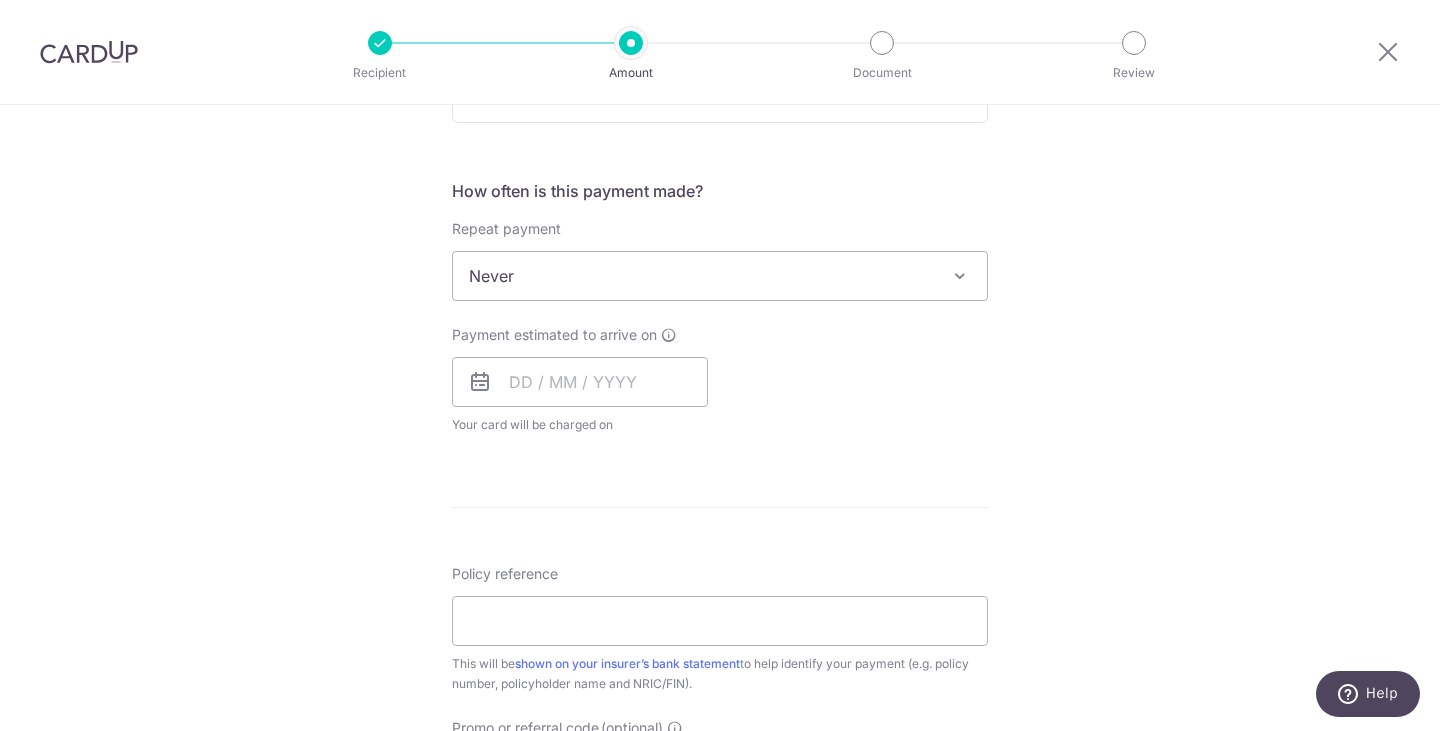 click on "SGD
209.00
209.00
Select Card
**** [CARD_NUMBER]
Add credit card
Your Cards
**** [CARD_NUMBER]
Secure 256-bit SSL
Text
New card details
Card
Secure 256-bit SSL" at bounding box center (720, 309) 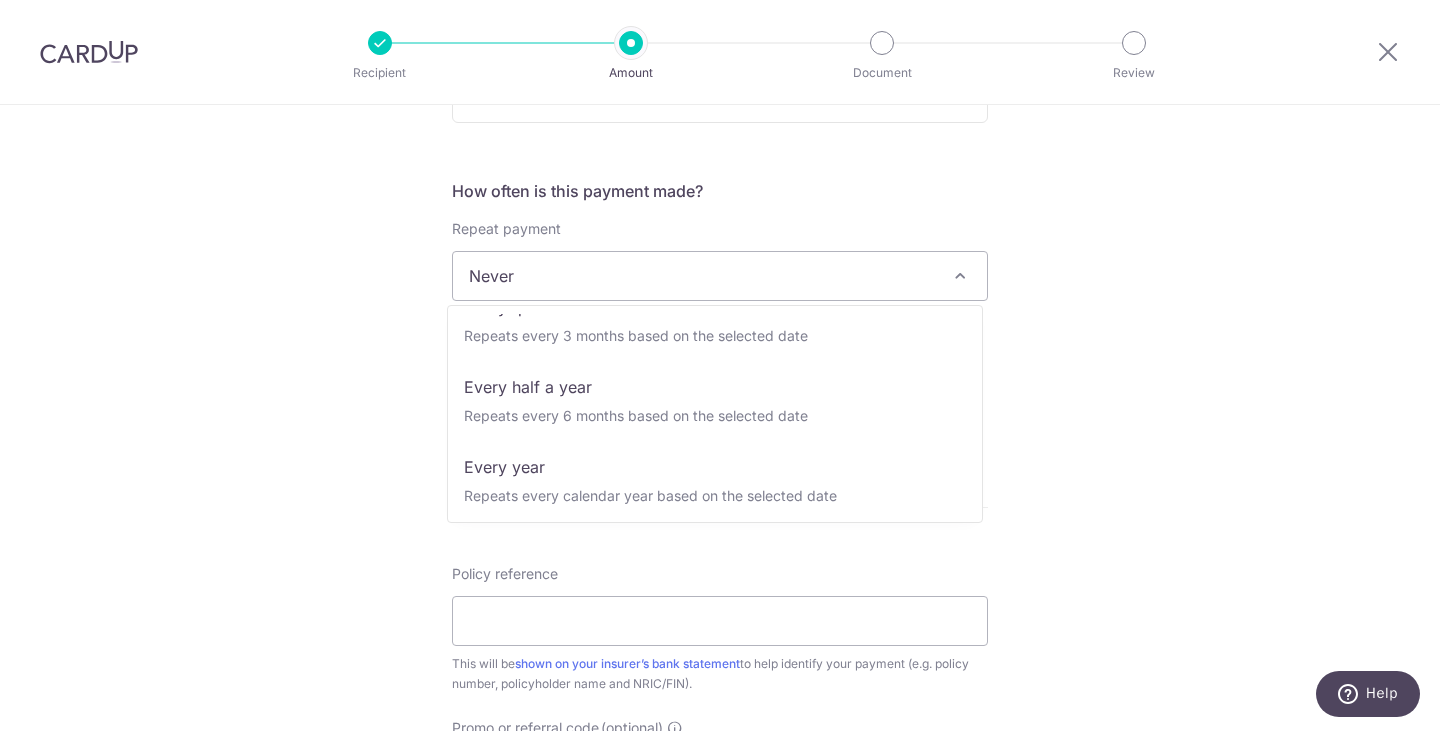 scroll, scrollTop: 280, scrollLeft: 0, axis: vertical 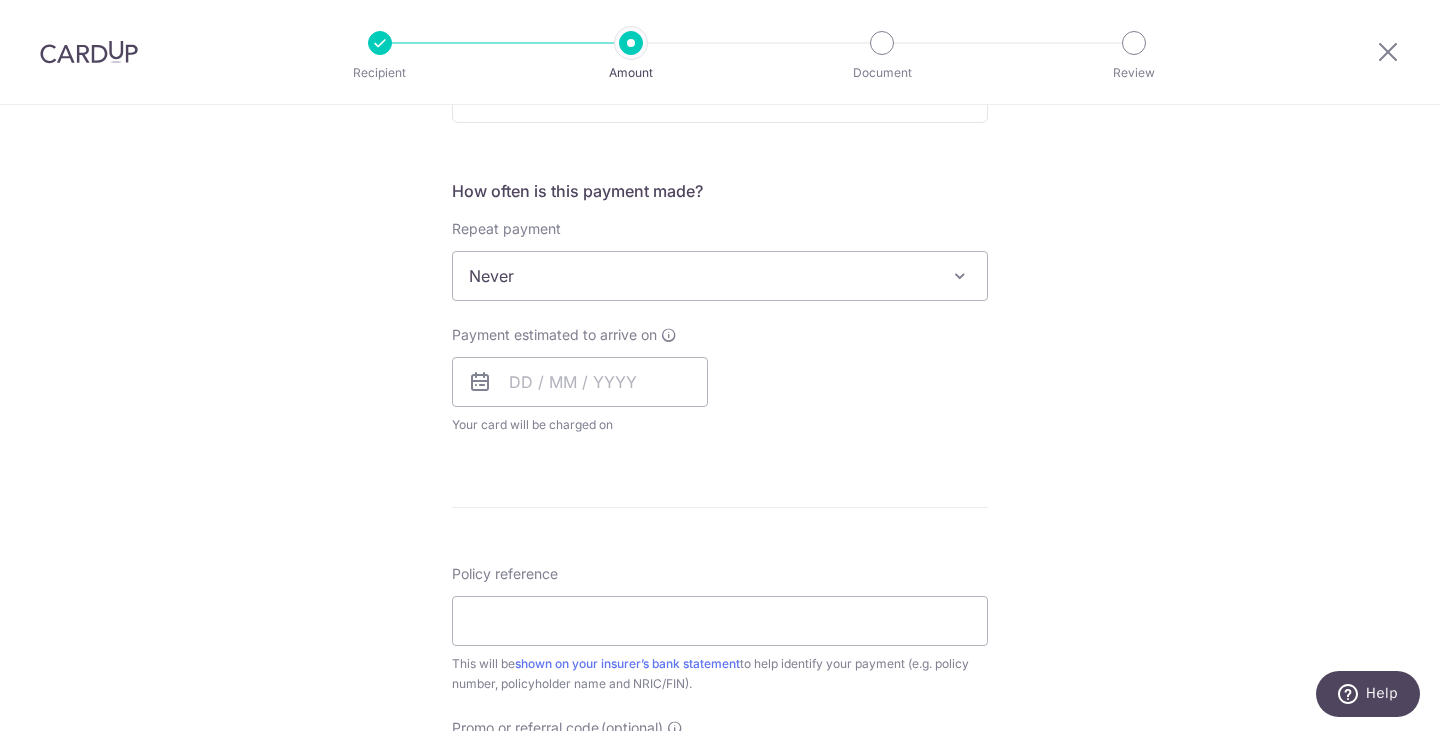 click on "SGD
209.00
209.00
Select Card
**** [CARD_NUMBER]
Add credit card
Your Cards
**** [CARD_NUMBER]
Secure 256-bit SSL
Text
New card details
Card
Secure 256-bit SSL" at bounding box center [720, 309] 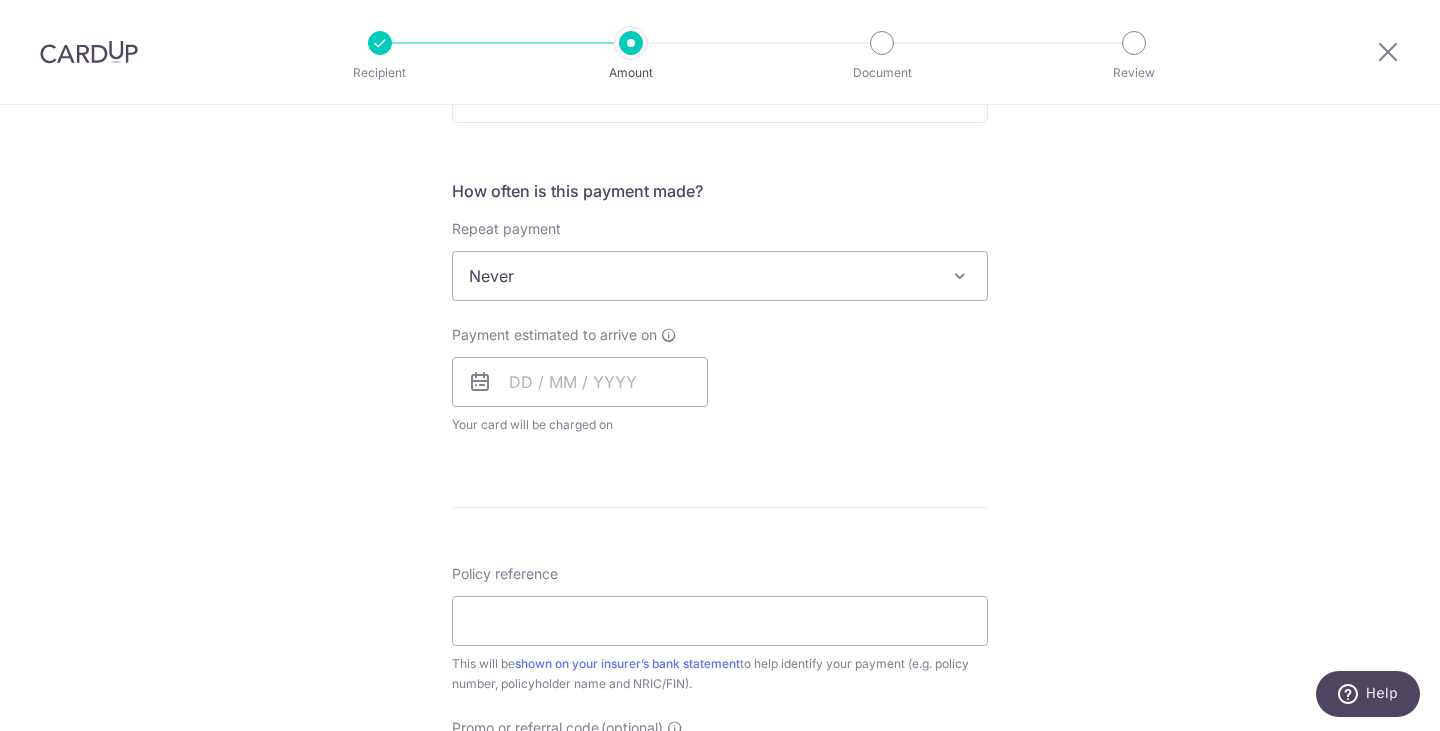 click on "SGD
209.00
209.00
Select Card
**** [CARD_NUMBER]
Add credit card
Your Cards
**** [CARD_NUMBER]
Secure 256-bit SSL
Text
New card details
Card
Secure 256-bit SSL" at bounding box center (720, 309) 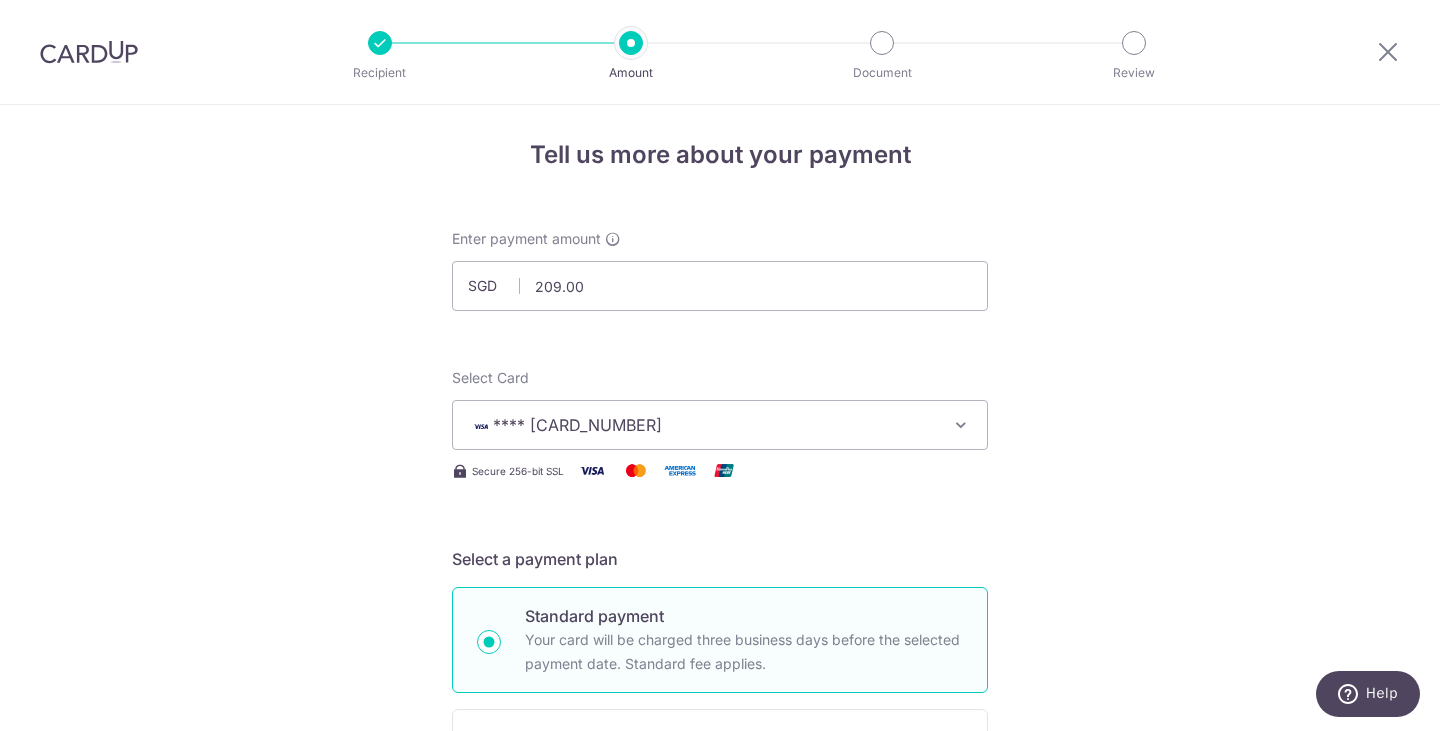 scroll, scrollTop: 0, scrollLeft: 0, axis: both 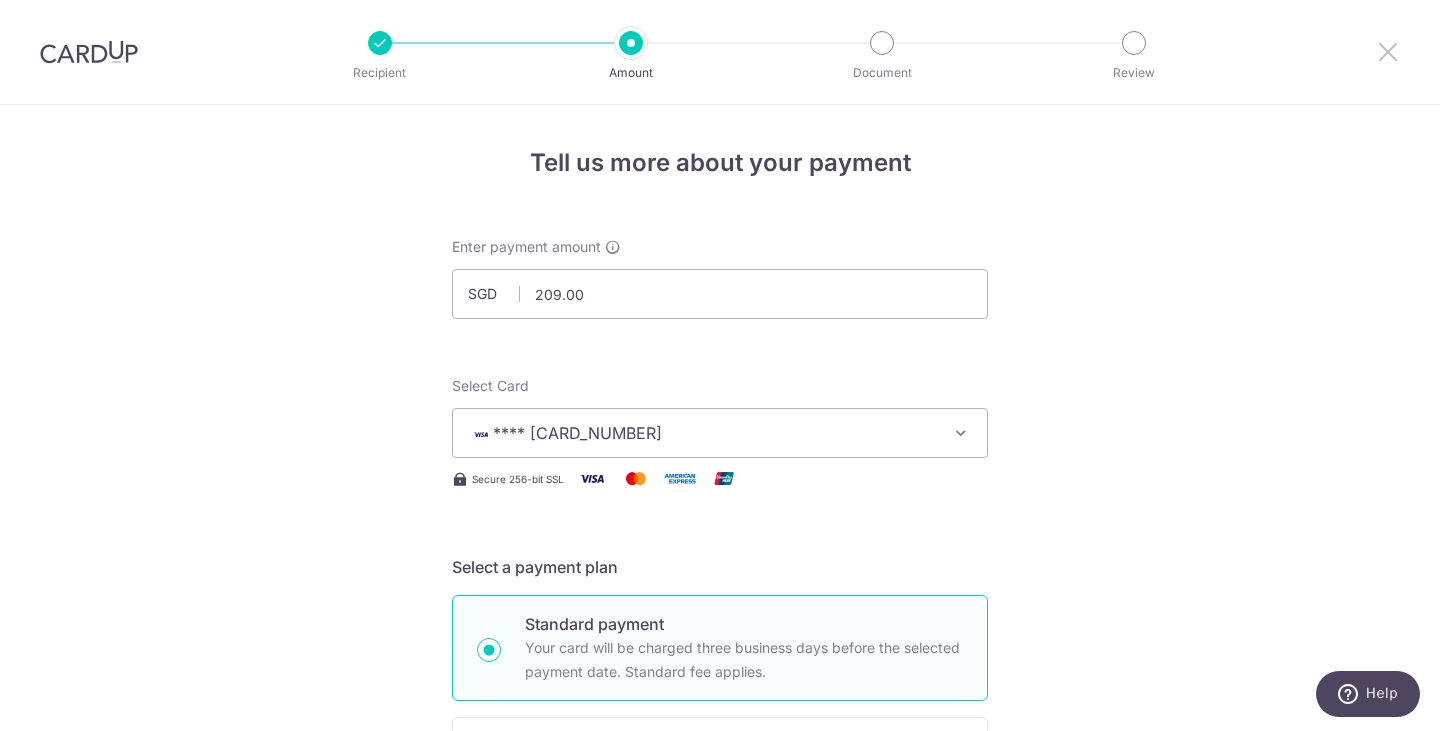 click at bounding box center (1388, 51) 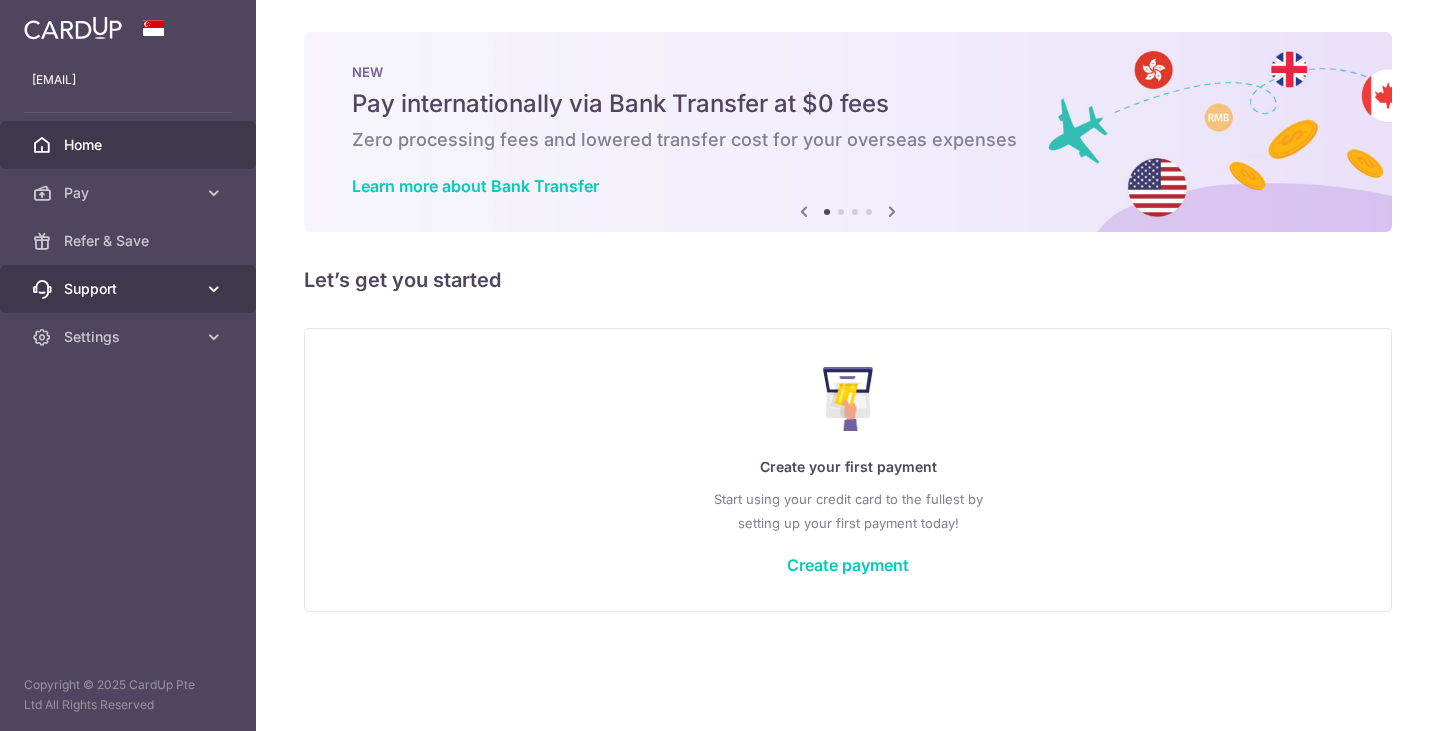 click on "Support" at bounding box center (128, 289) 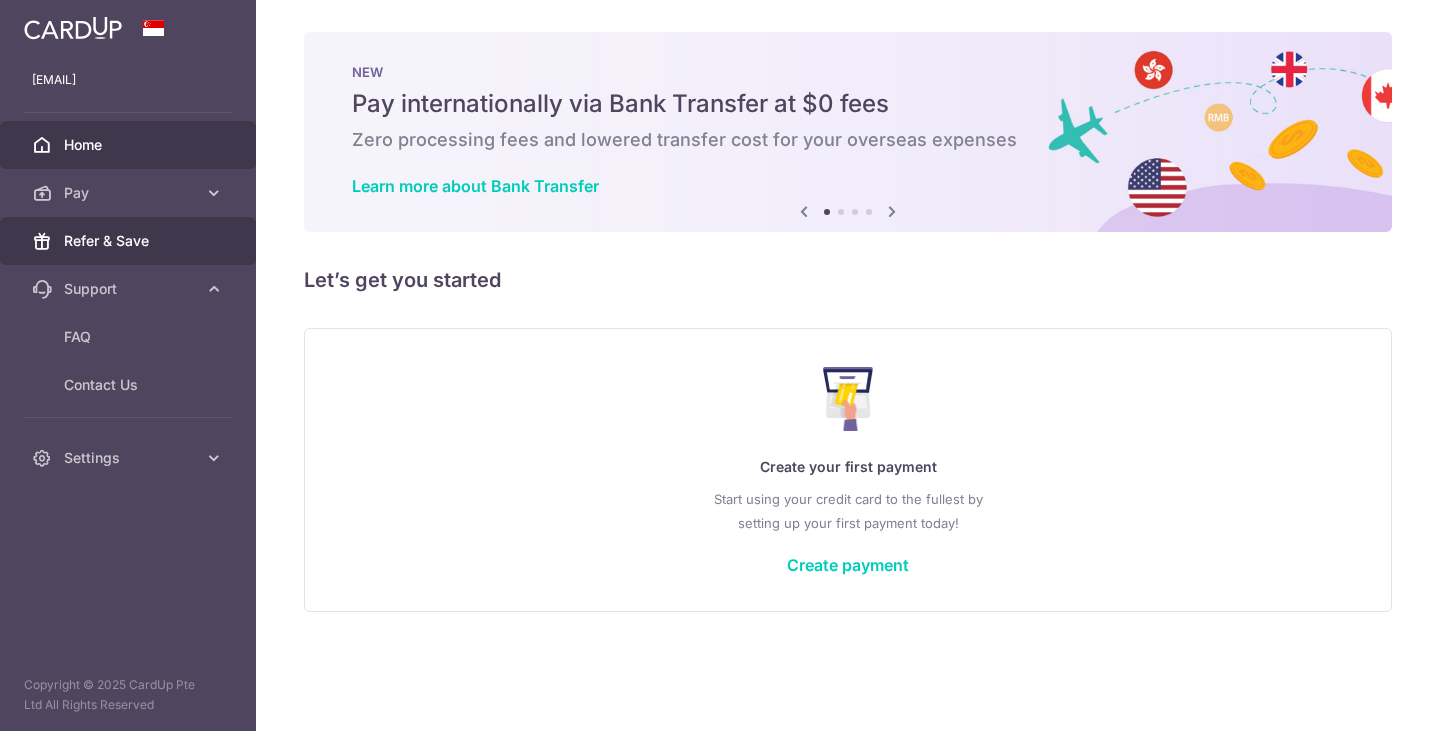 click on "Refer & Save" at bounding box center (130, 241) 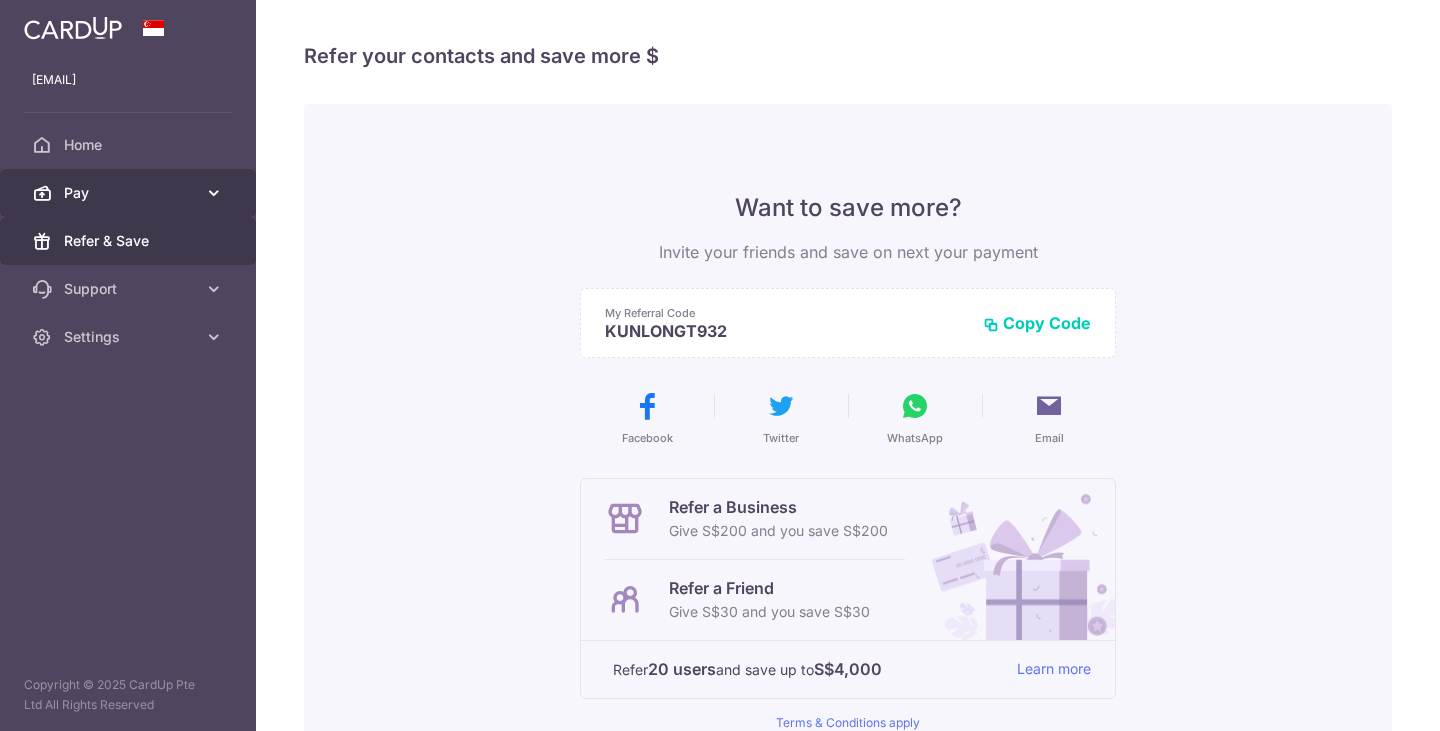 click on "Pay" at bounding box center [128, 193] 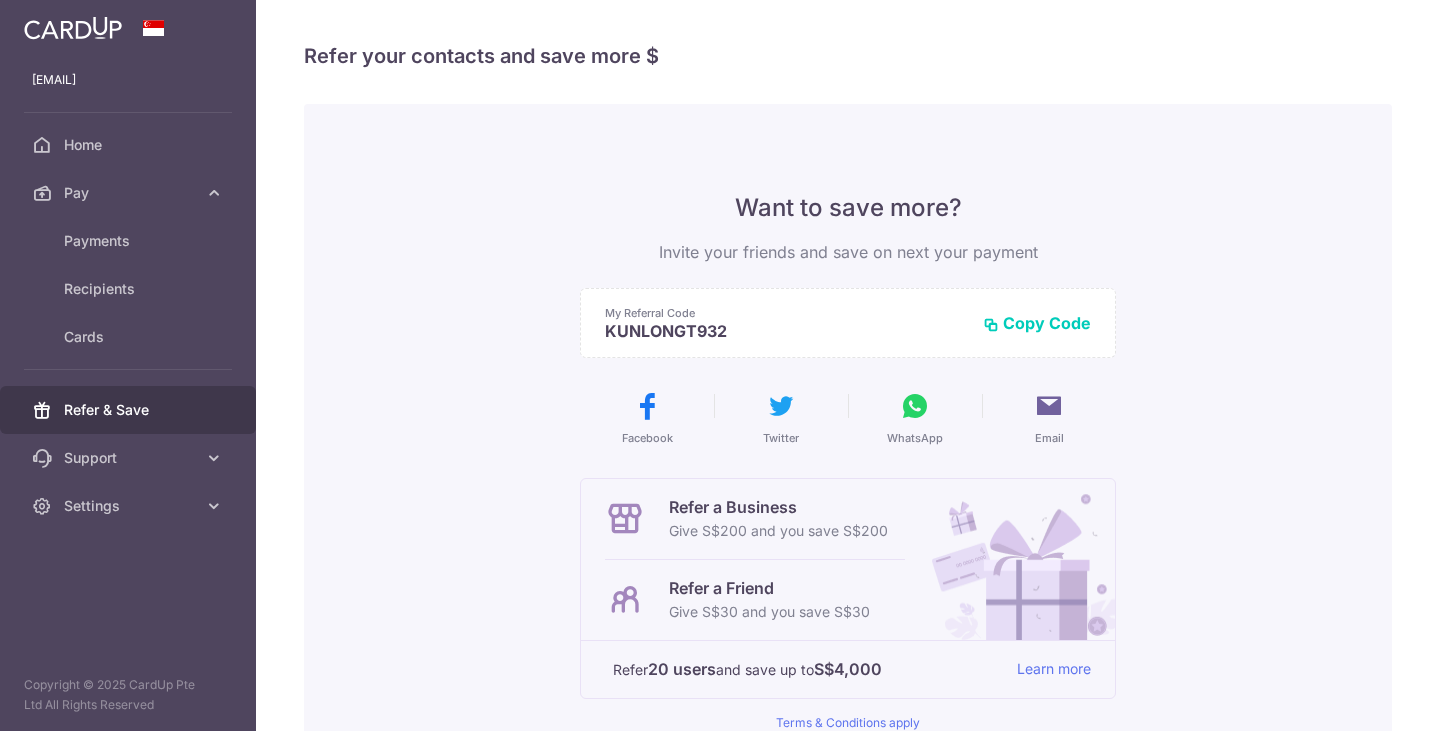 click at bounding box center [73, 28] 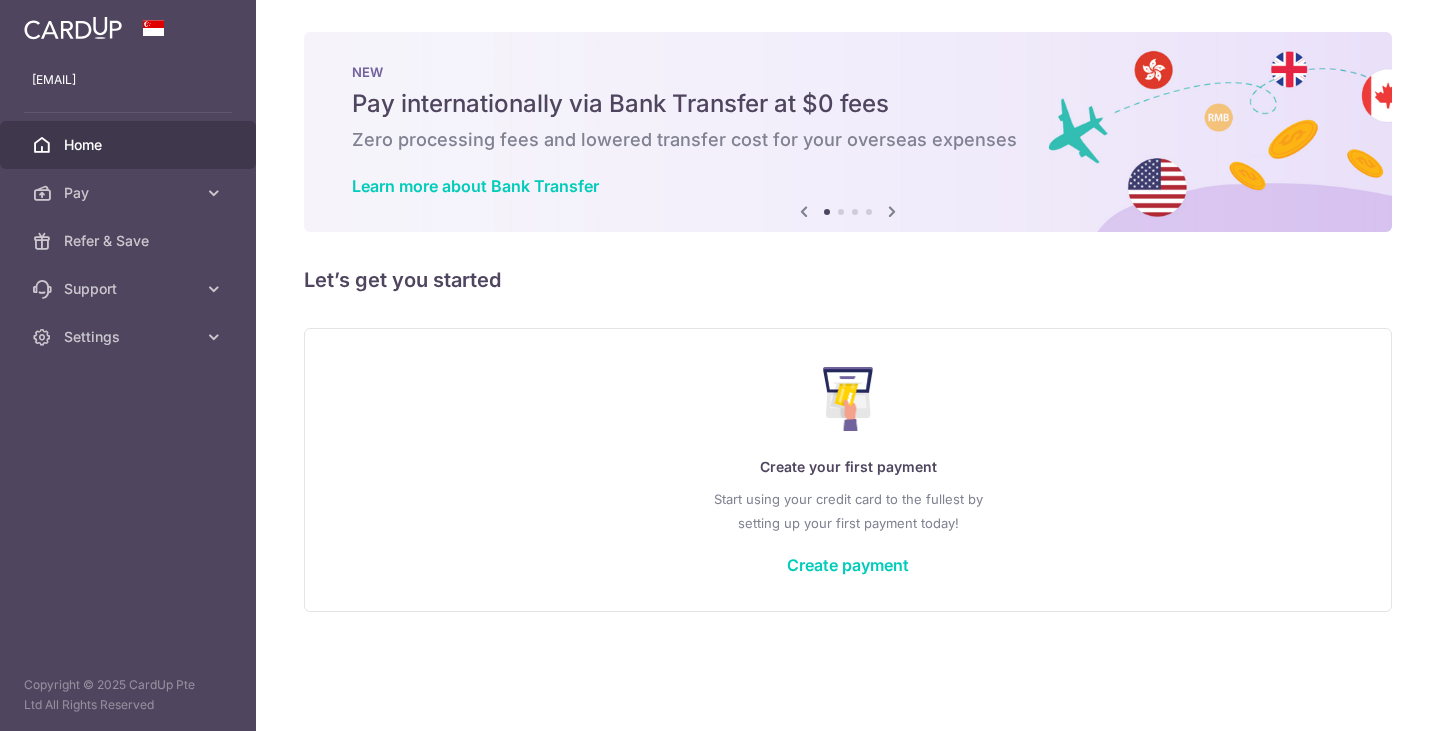 click at bounding box center [892, 211] 